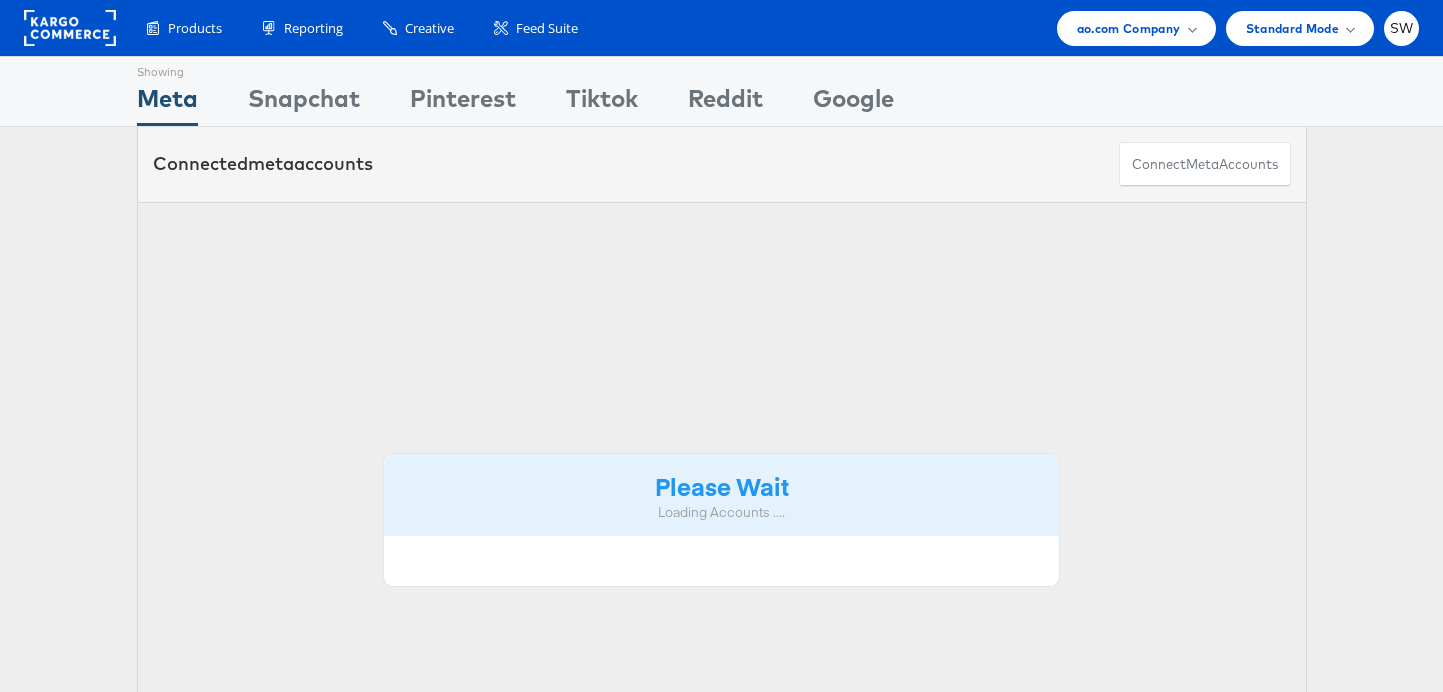 scroll, scrollTop: 0, scrollLeft: 0, axis: both 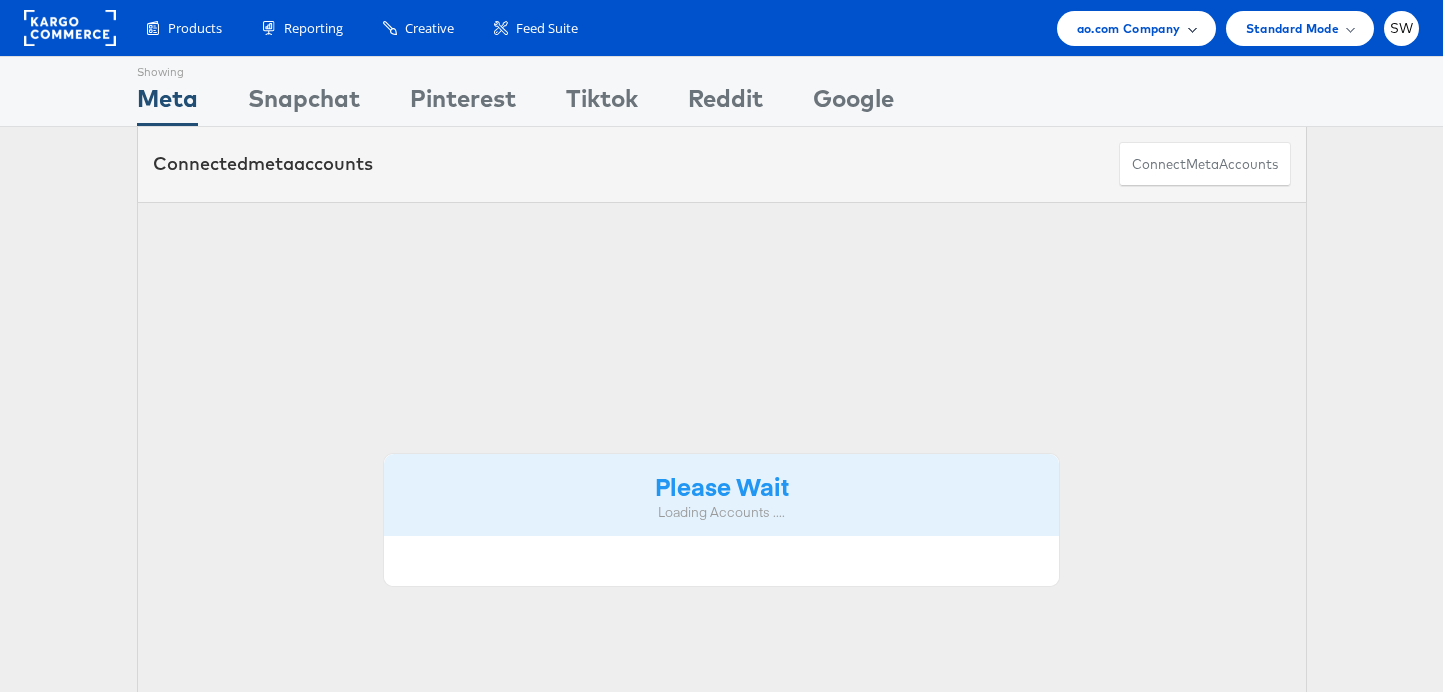 click on "ao.com Company" at bounding box center (1129, 28) 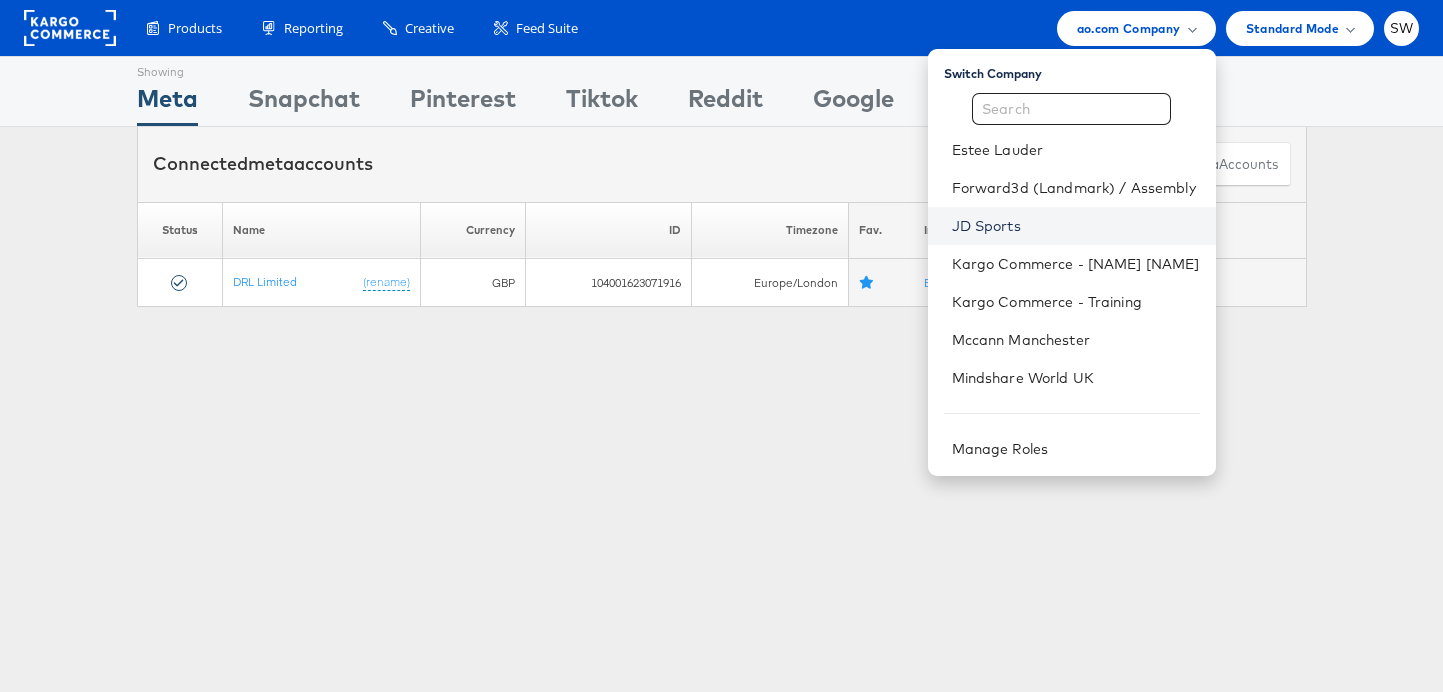 click on "JD Sports" at bounding box center [1076, 226] 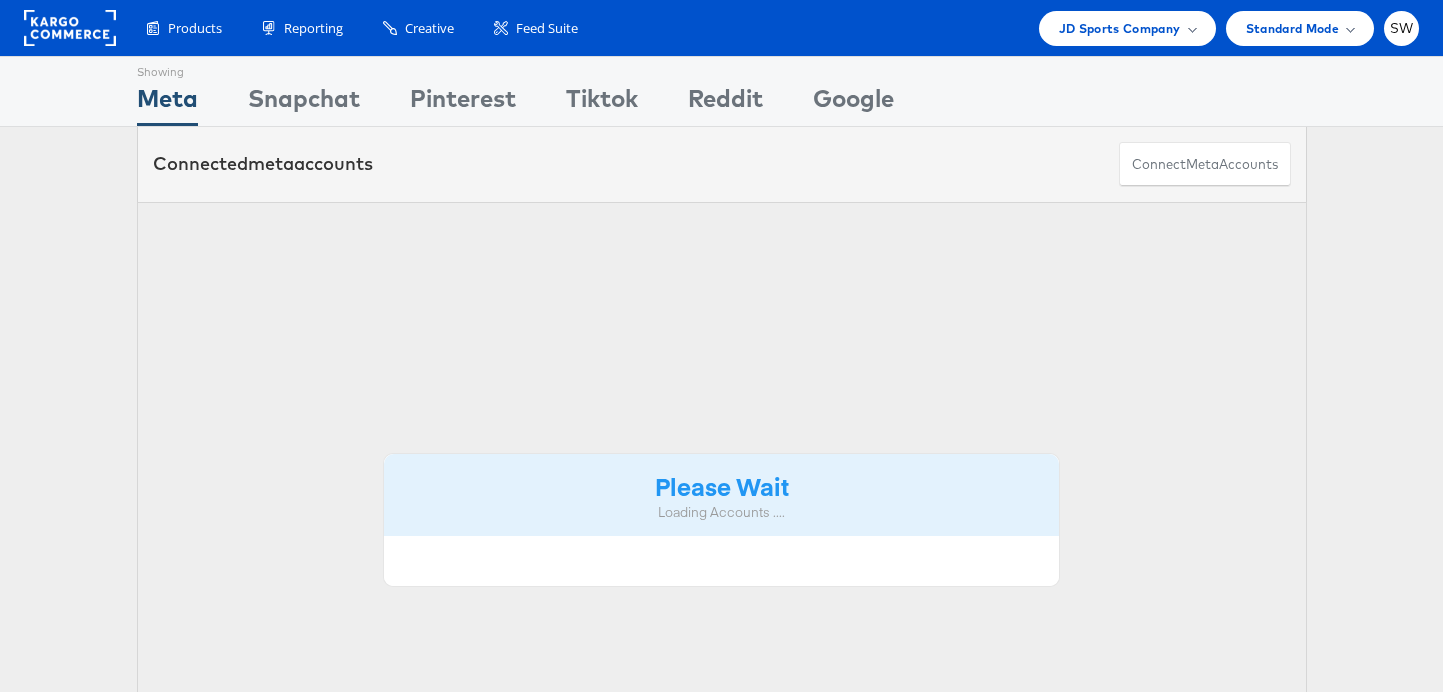 scroll, scrollTop: 0, scrollLeft: 0, axis: both 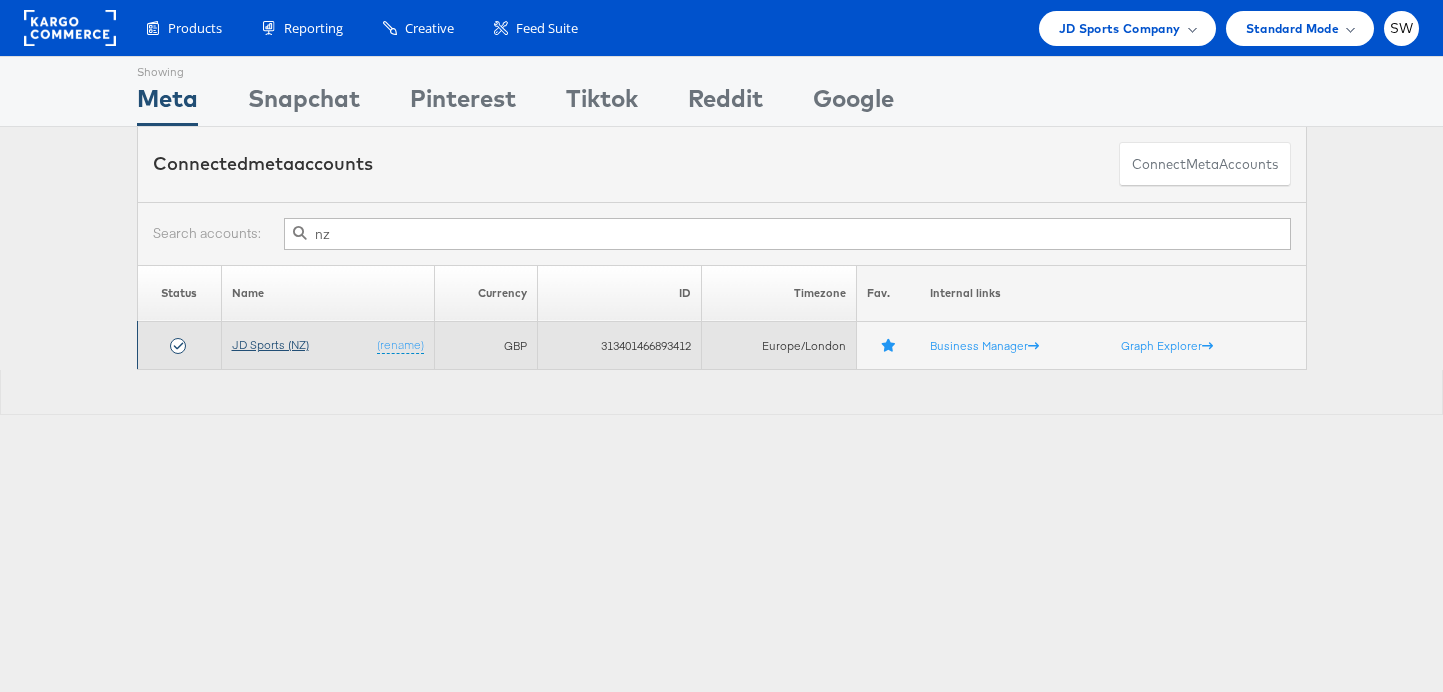 type on "nz" 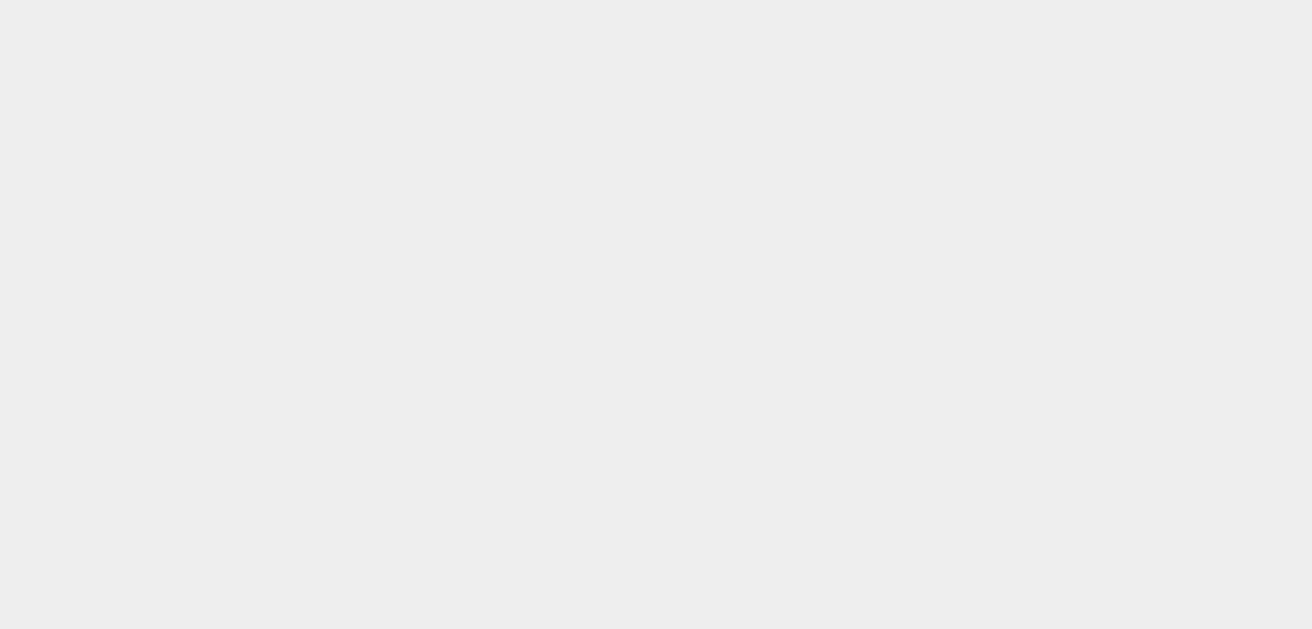scroll, scrollTop: 0, scrollLeft: 0, axis: both 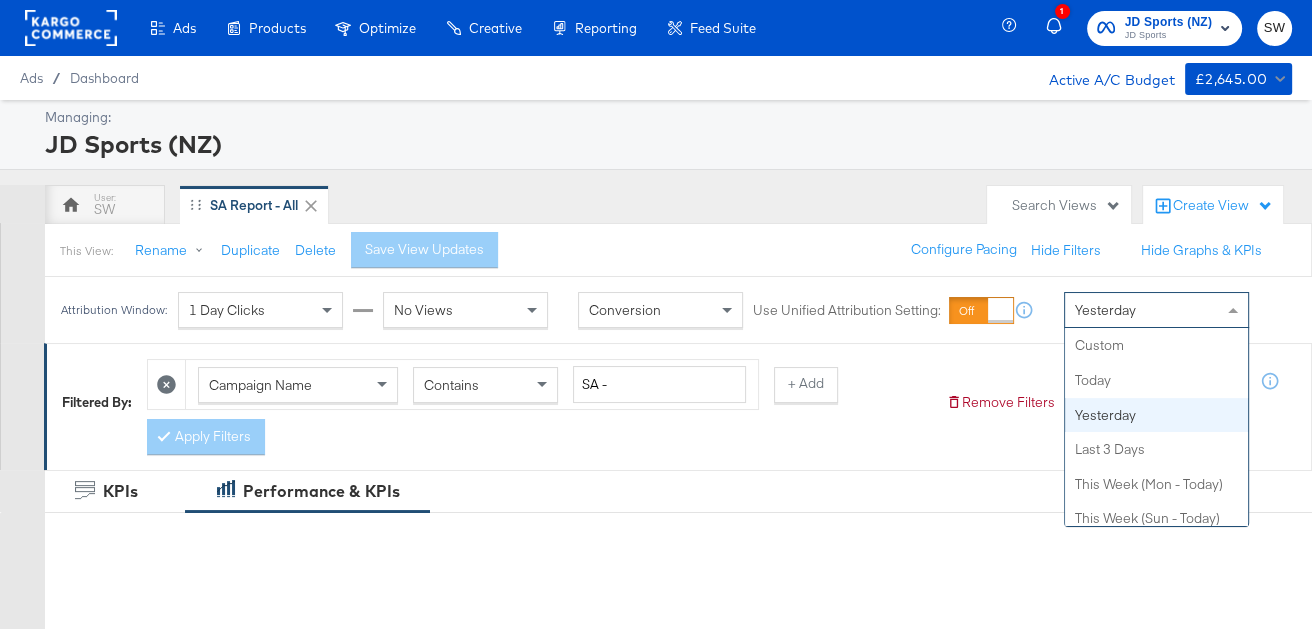 click on "Yesterday" at bounding box center [1105, 310] 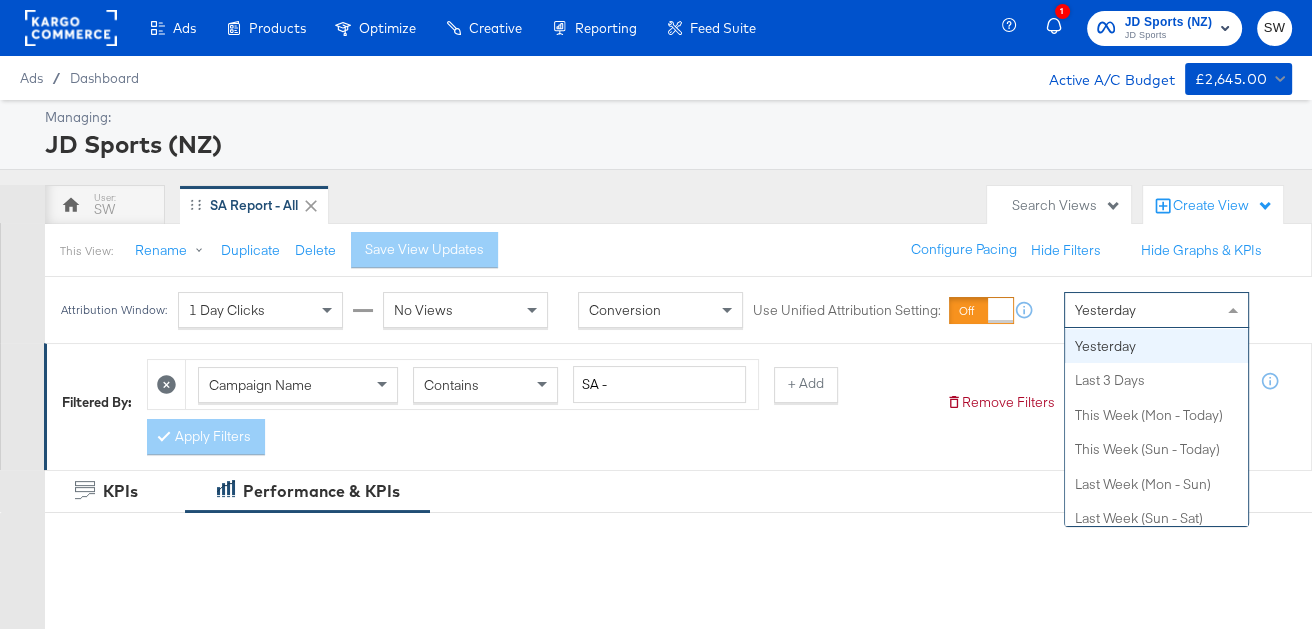 scroll, scrollTop: 0, scrollLeft: 0, axis: both 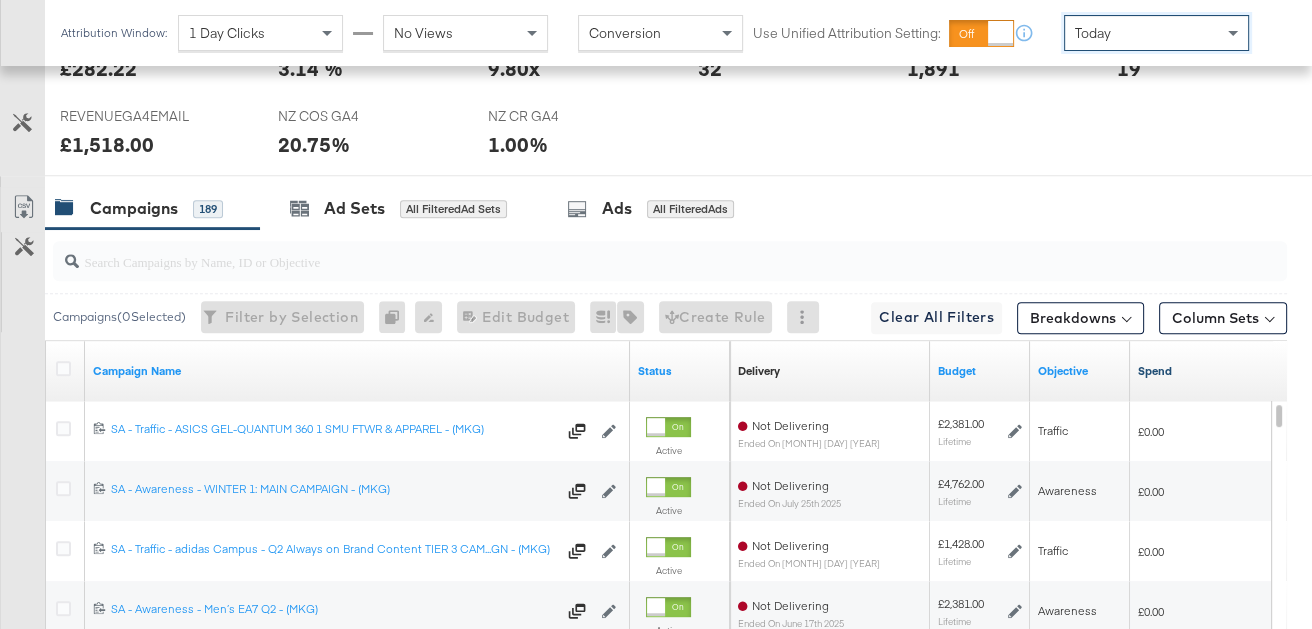 click on "Spend" at bounding box center [1226, 371] 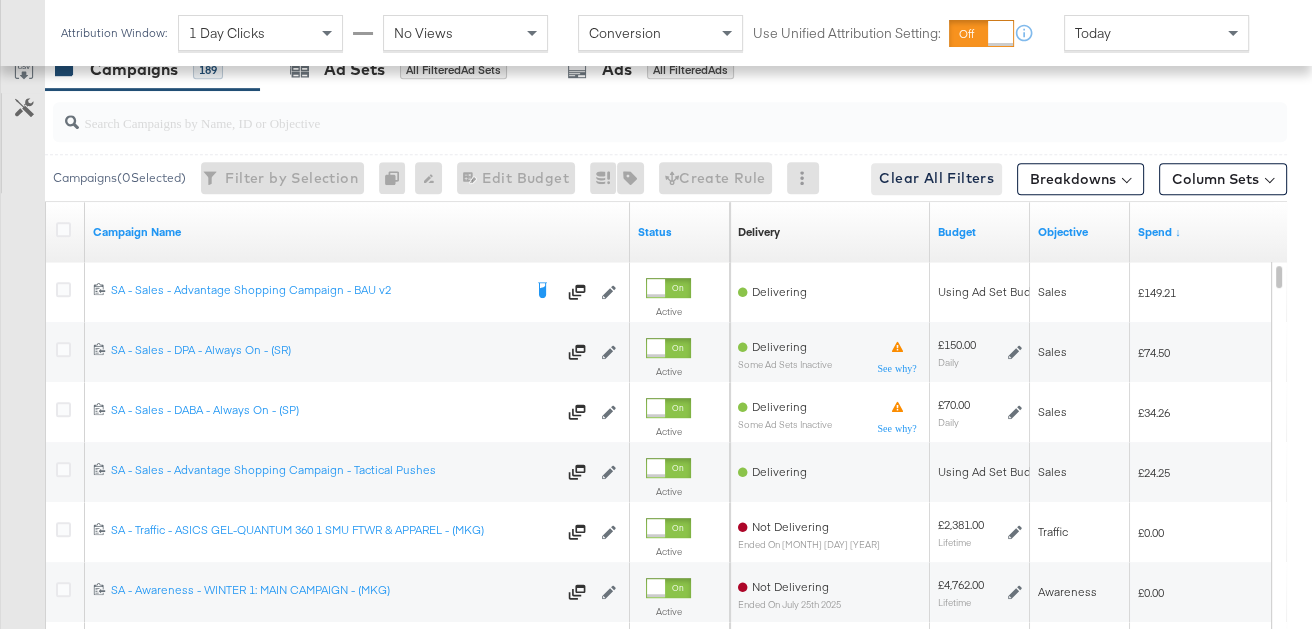 scroll, scrollTop: 1039, scrollLeft: 0, axis: vertical 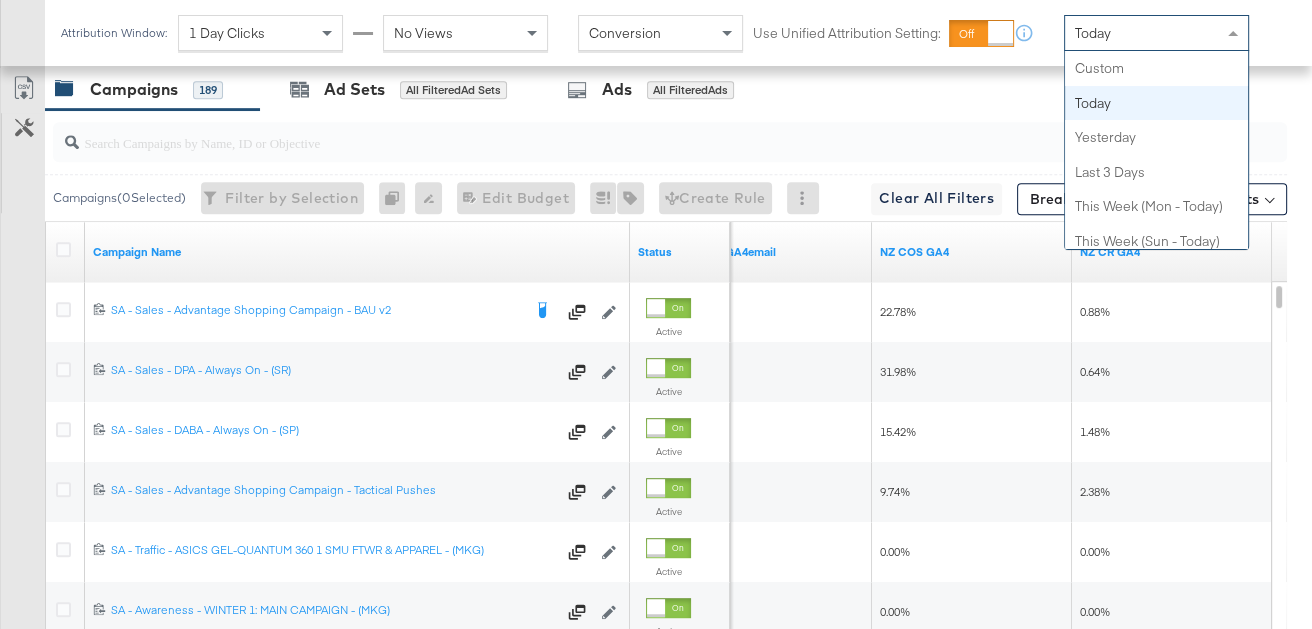 click on "Today" at bounding box center (1156, 33) 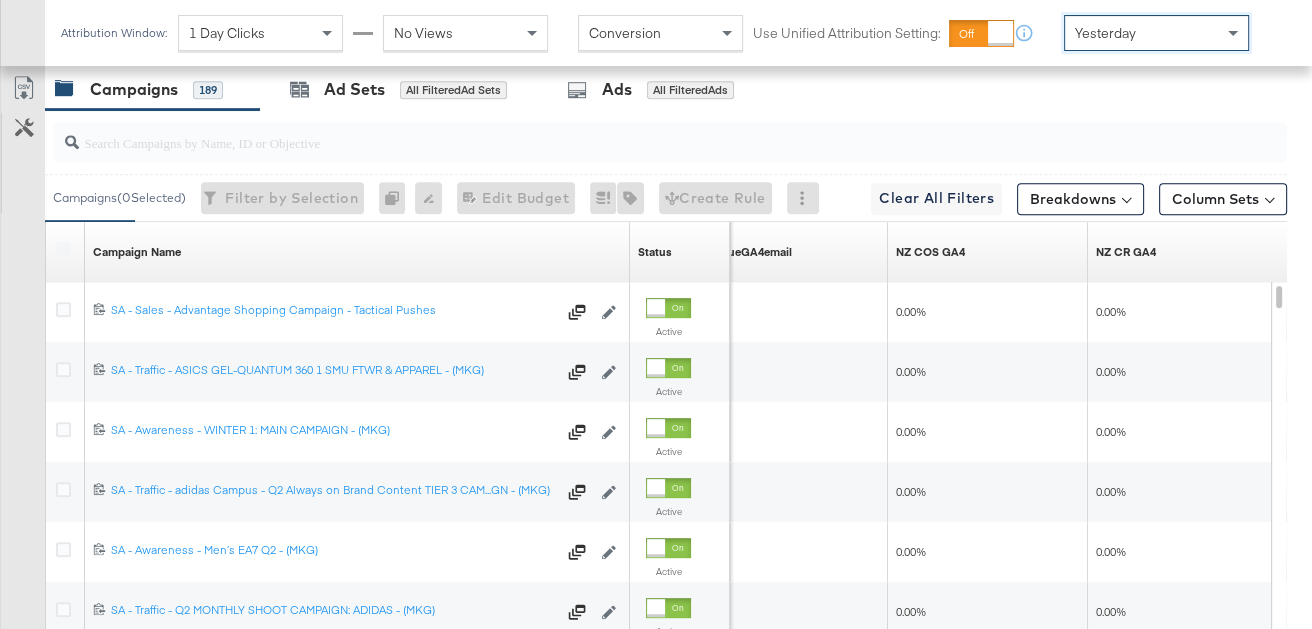 scroll, scrollTop: 1039, scrollLeft: 0, axis: vertical 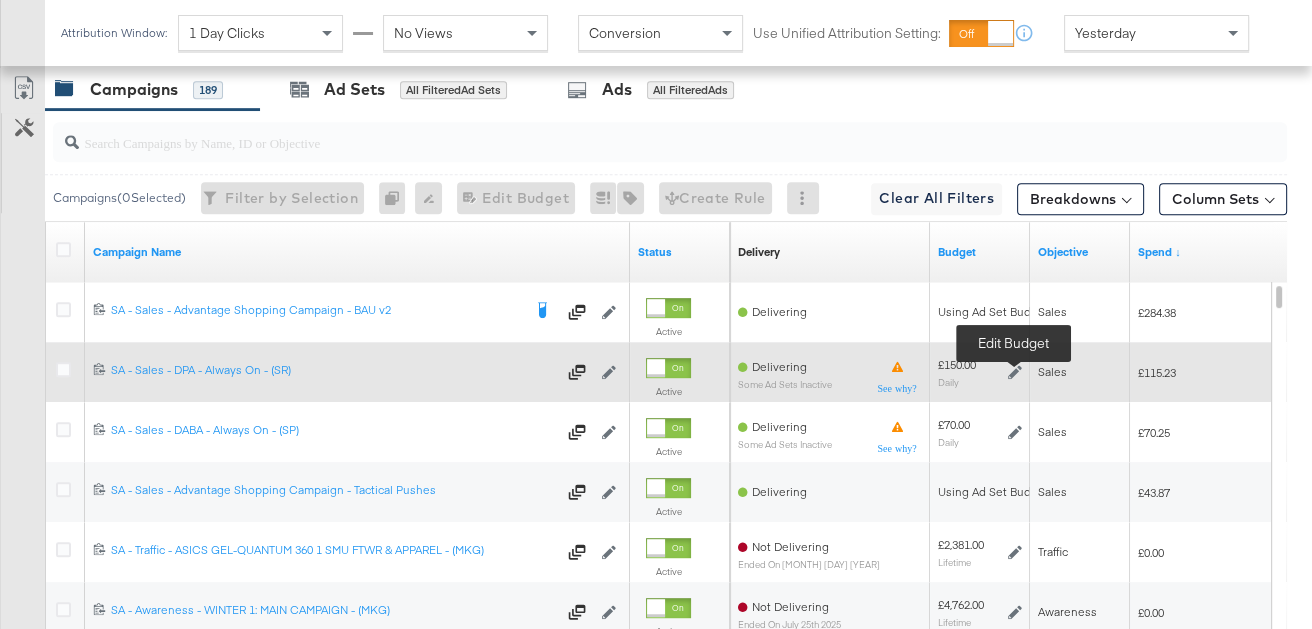 click 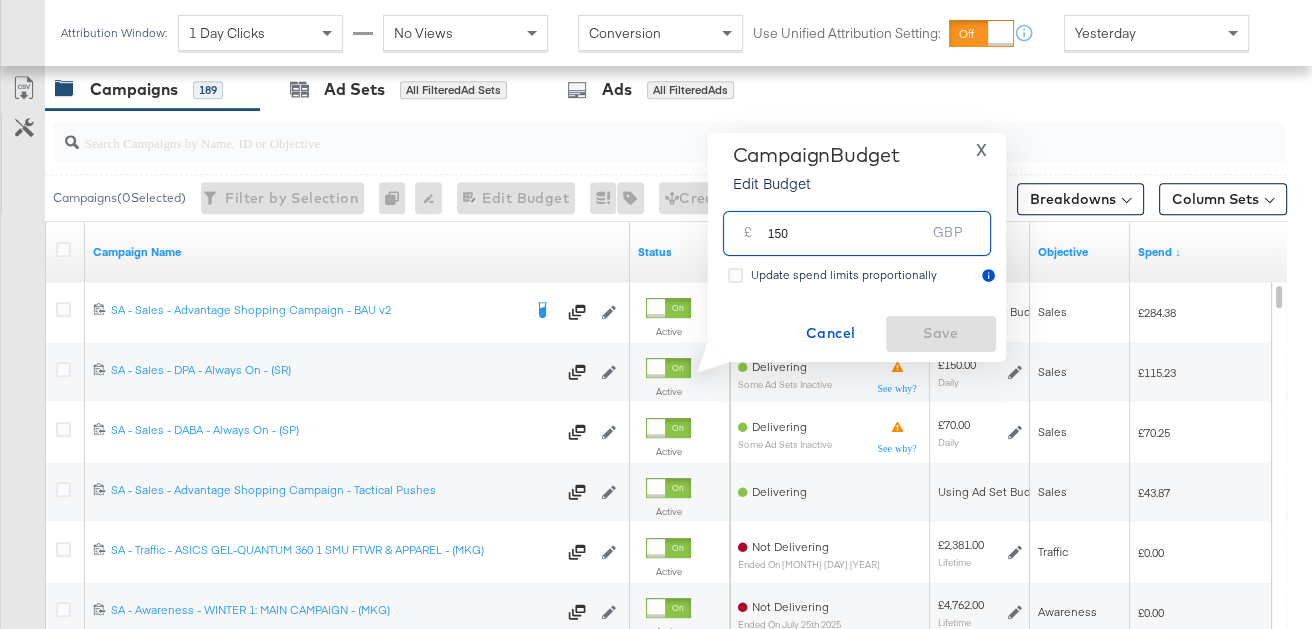 click on "150" at bounding box center (847, 225) 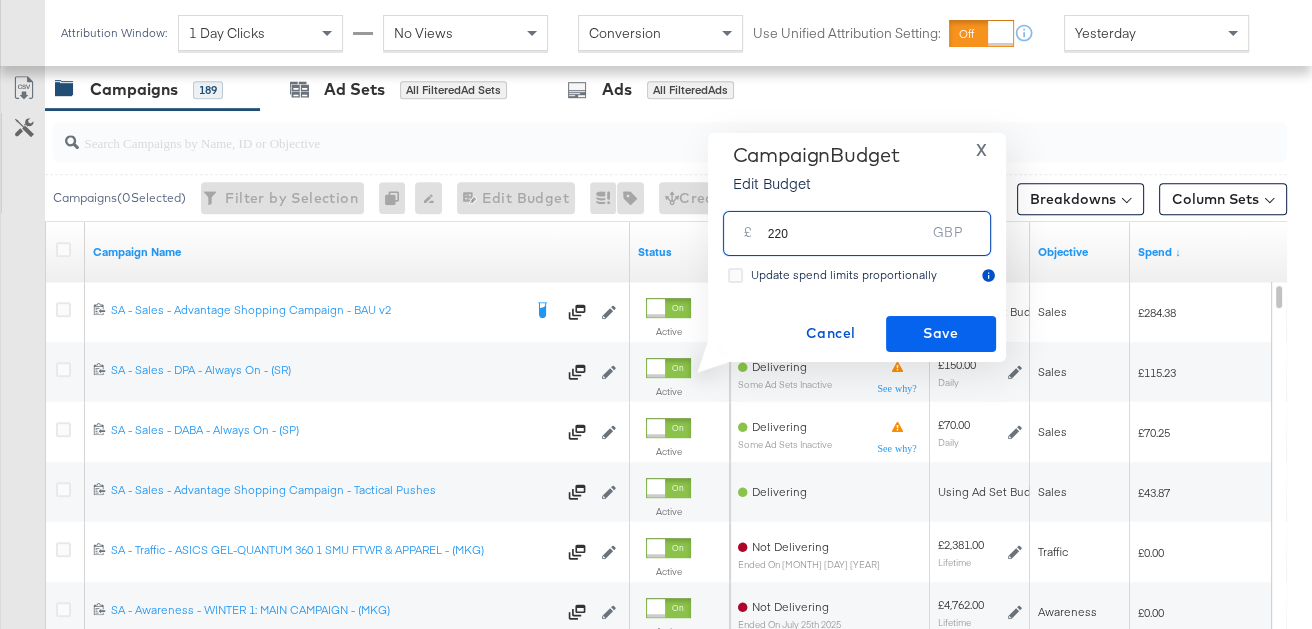 type on "220" 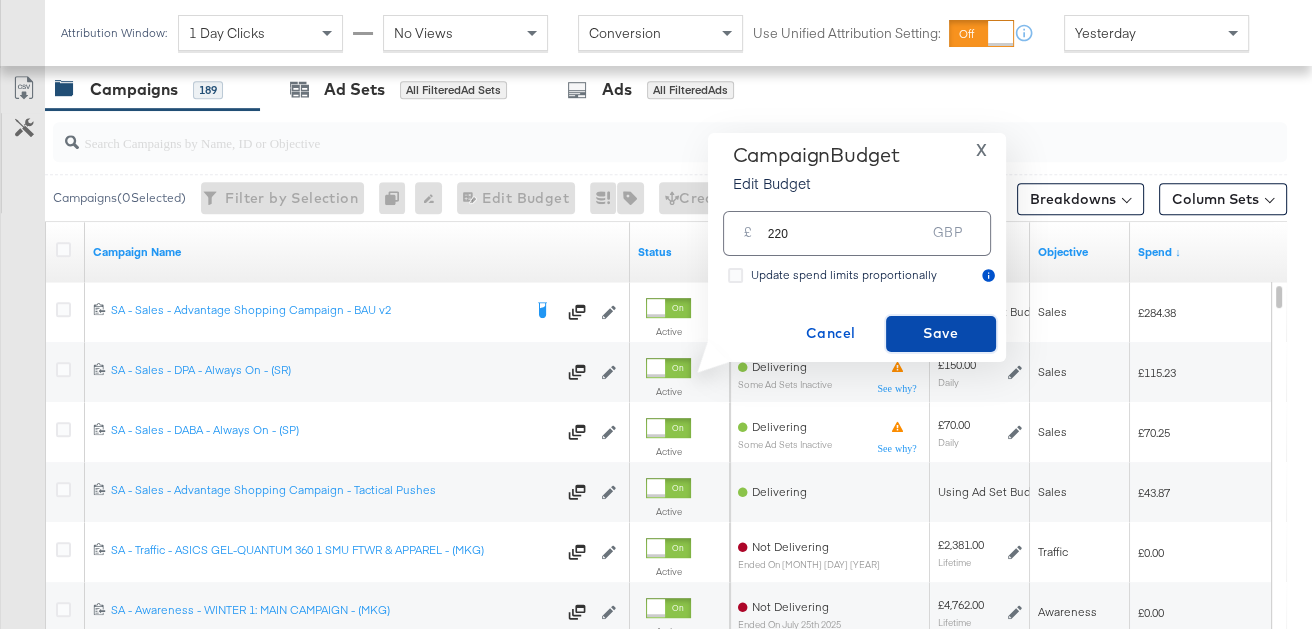 click on "Save" at bounding box center (941, 333) 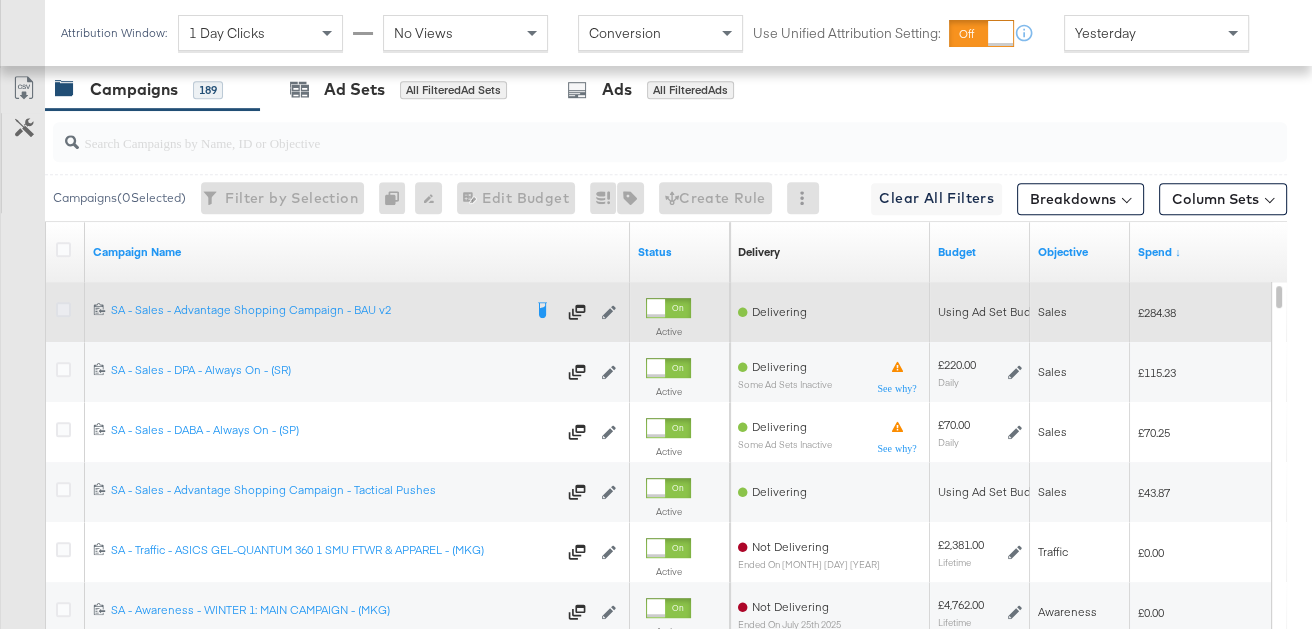 click at bounding box center (63, 309) 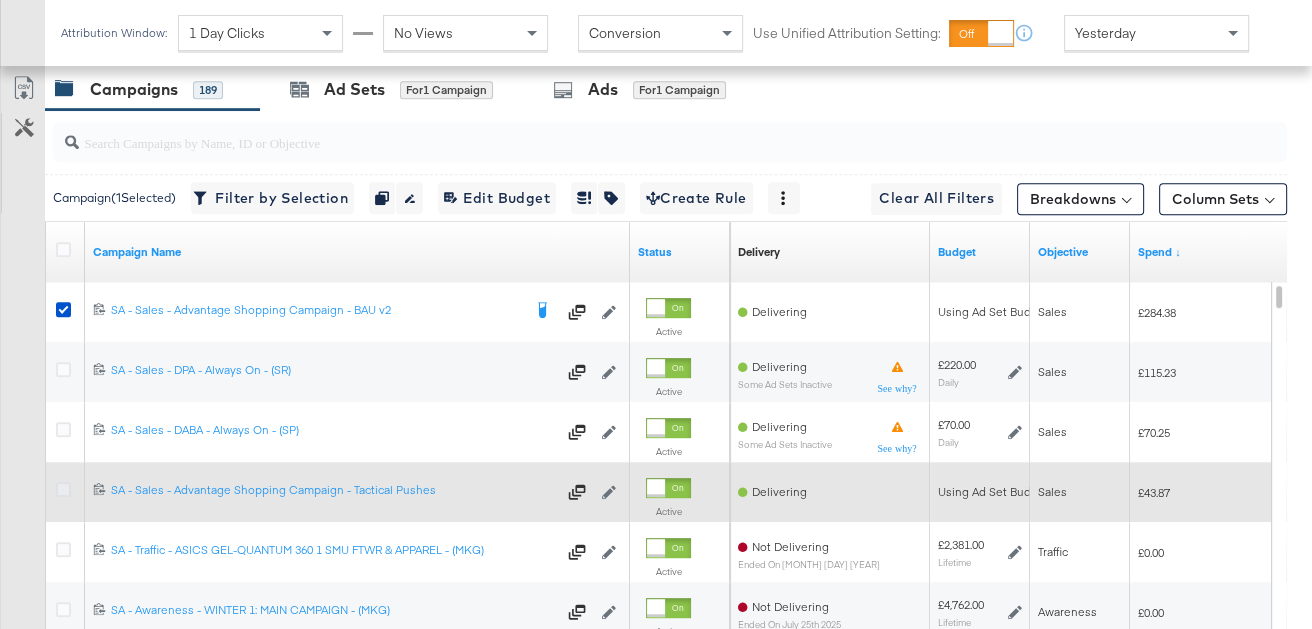 click at bounding box center [63, 489] 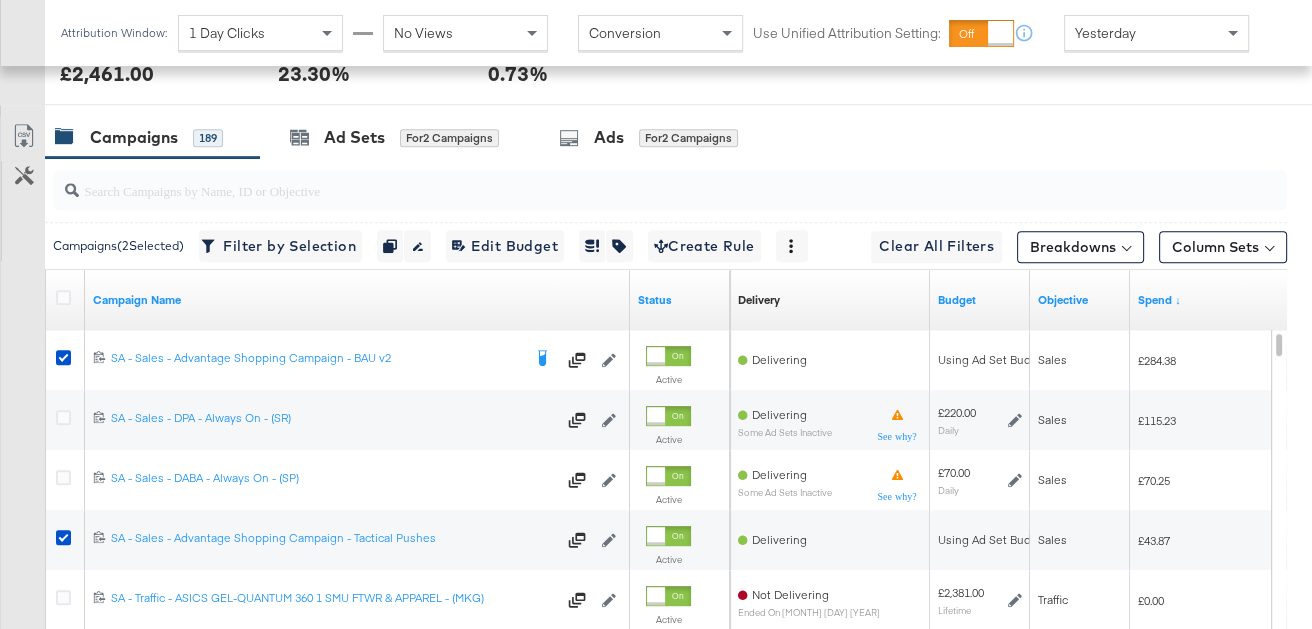scroll, scrollTop: 965, scrollLeft: 0, axis: vertical 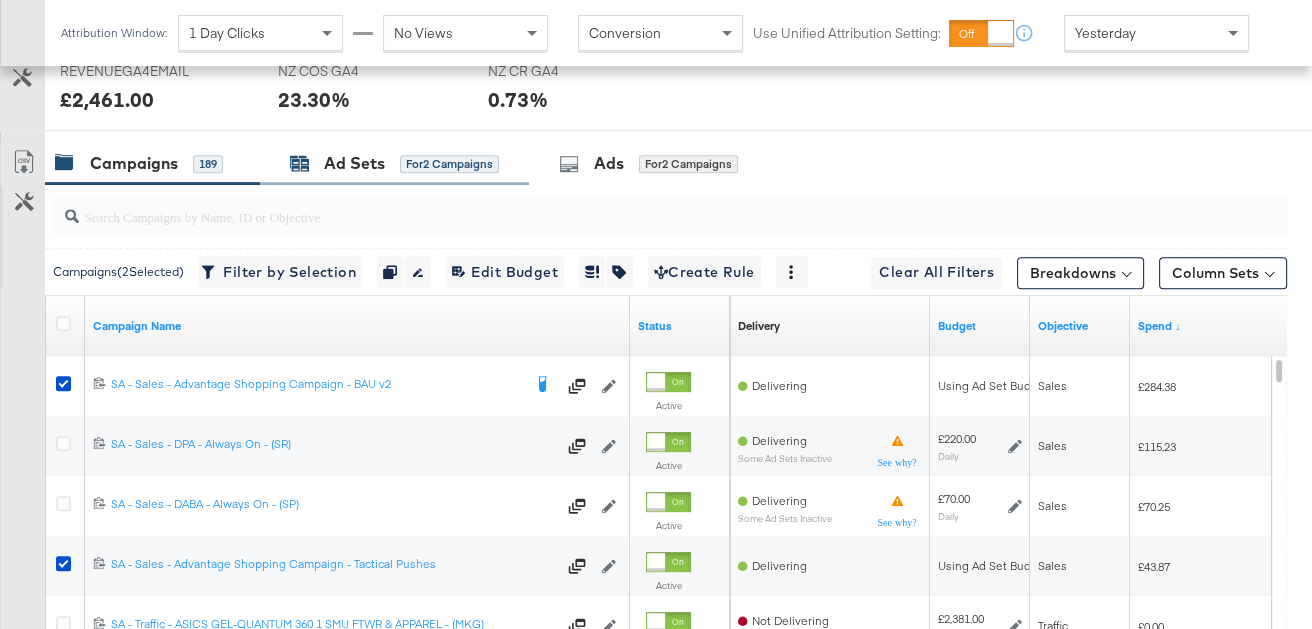 click on "Ad Sets" at bounding box center [354, 163] 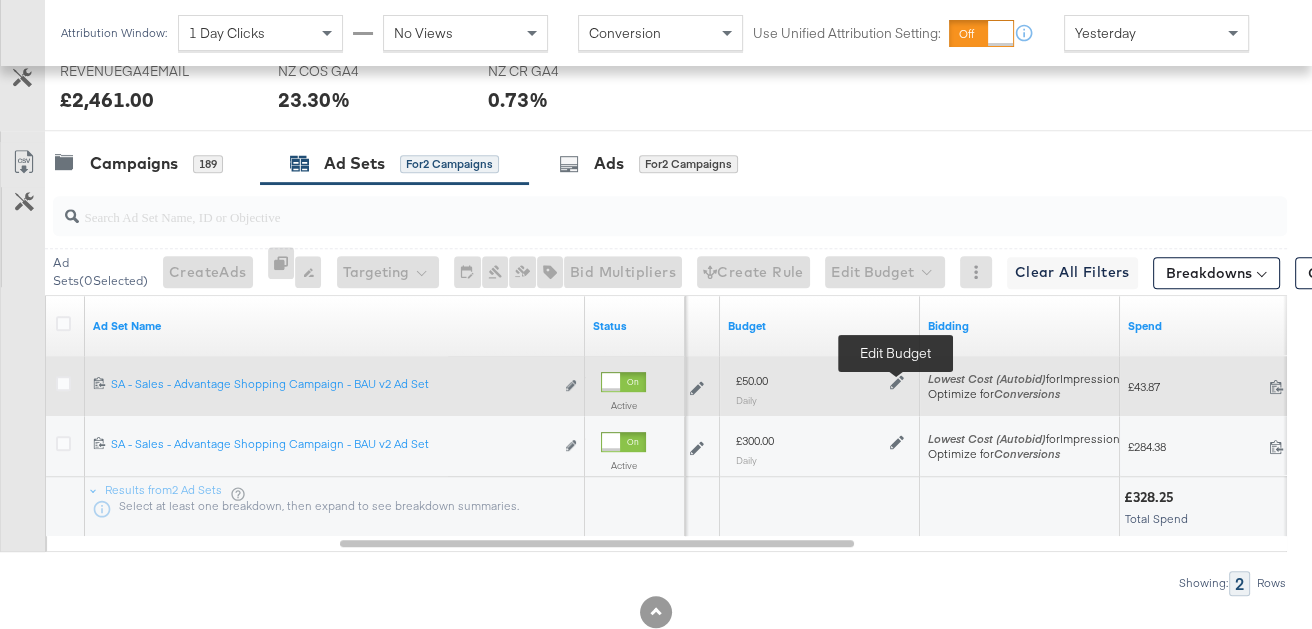 click 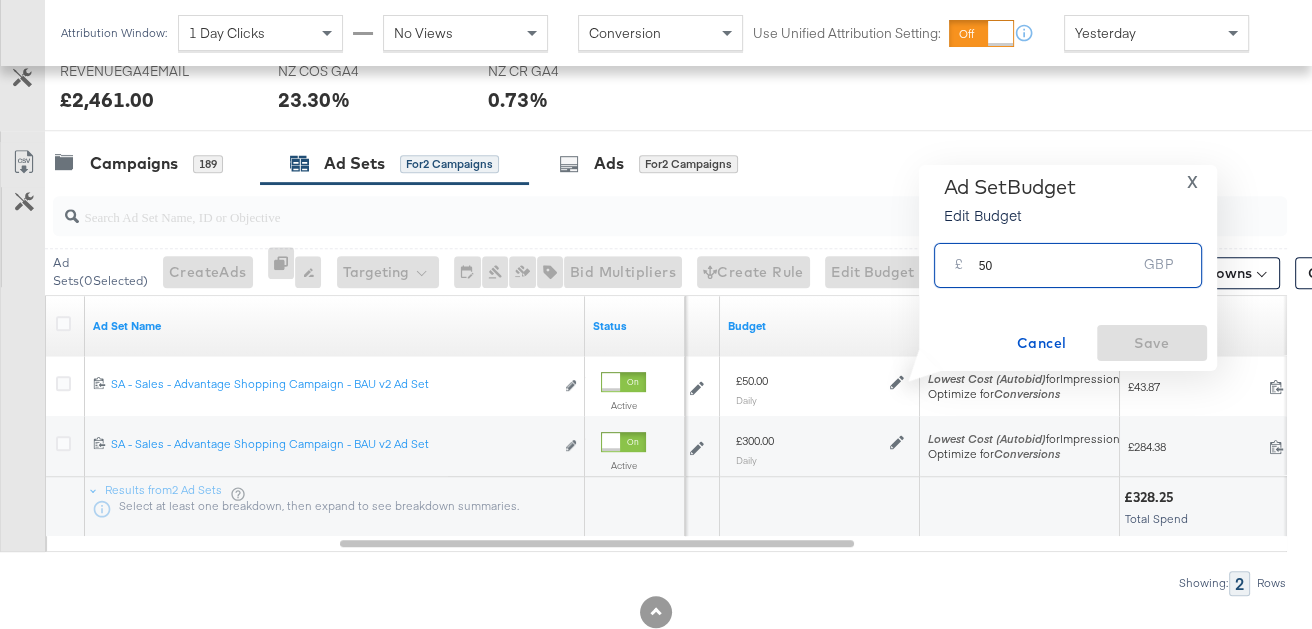 drag, startPoint x: 978, startPoint y: 265, endPoint x: 966, endPoint y: 265, distance: 12 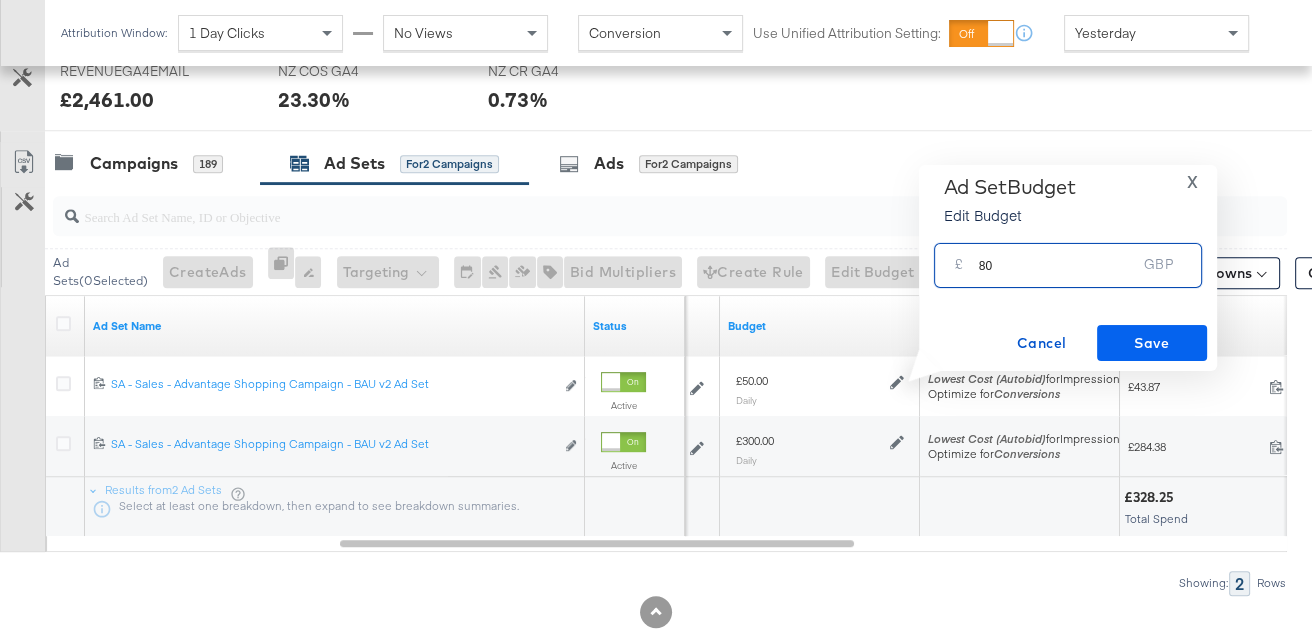 type on "80" 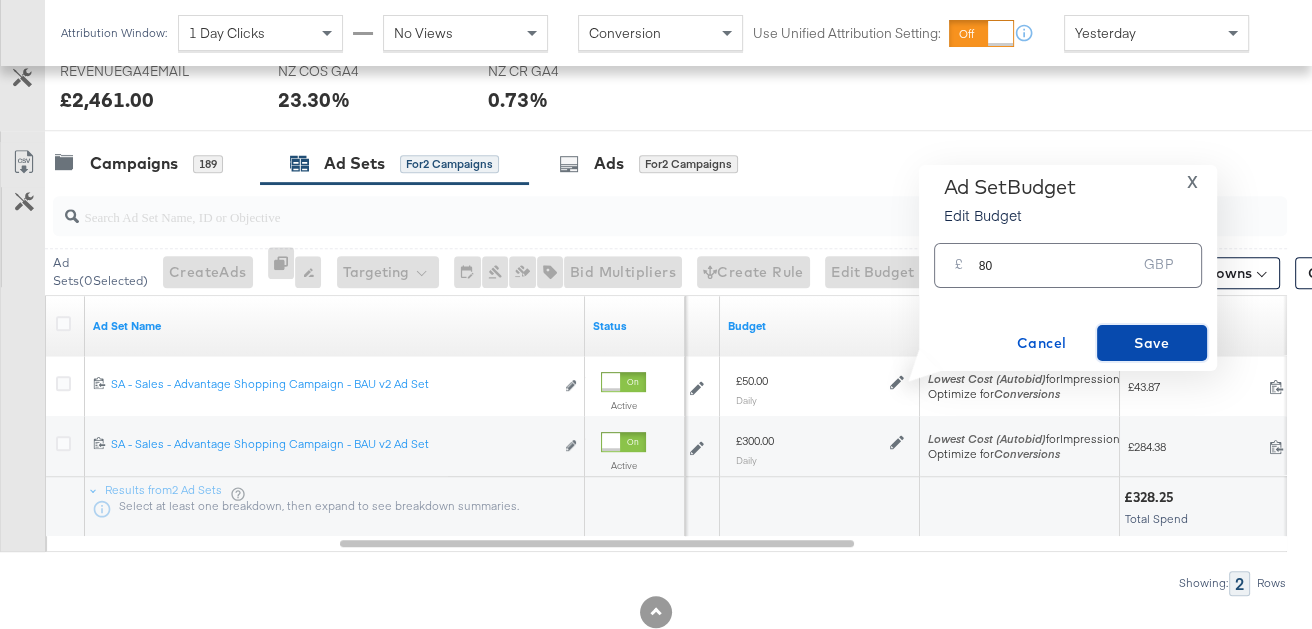 click on "Save" at bounding box center (1152, 343) 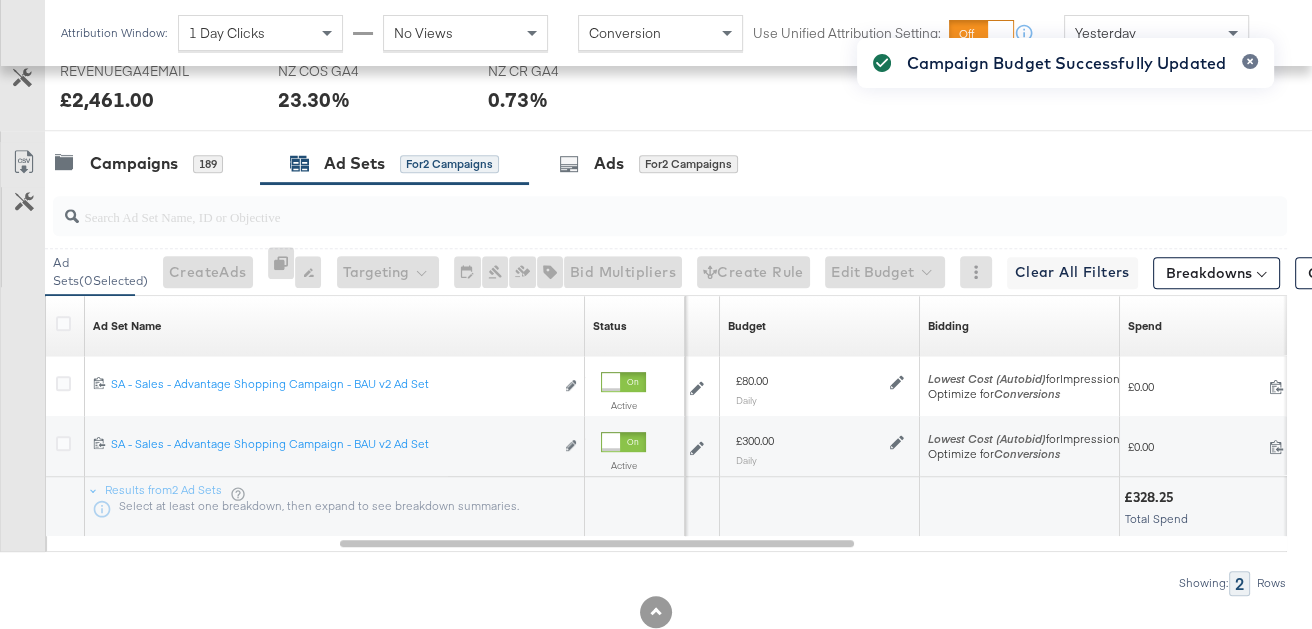 scroll, scrollTop: 970, scrollLeft: 0, axis: vertical 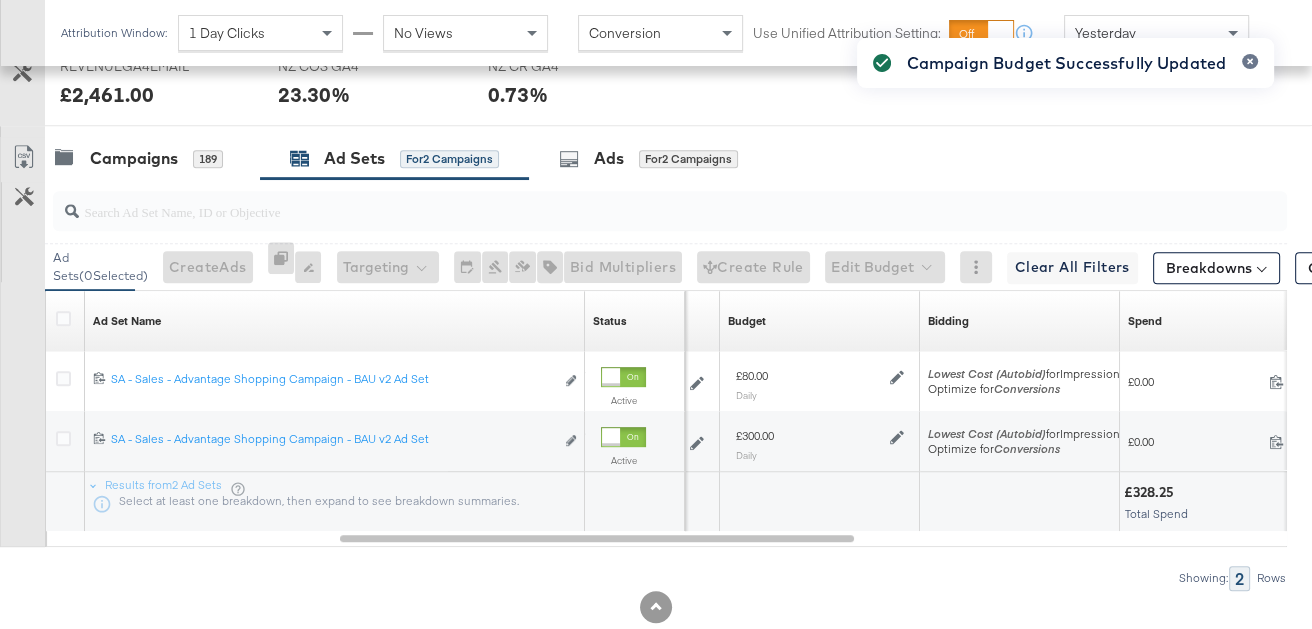 drag, startPoint x: 905, startPoint y: 486, endPoint x: 917, endPoint y: 449, distance: 38.8973 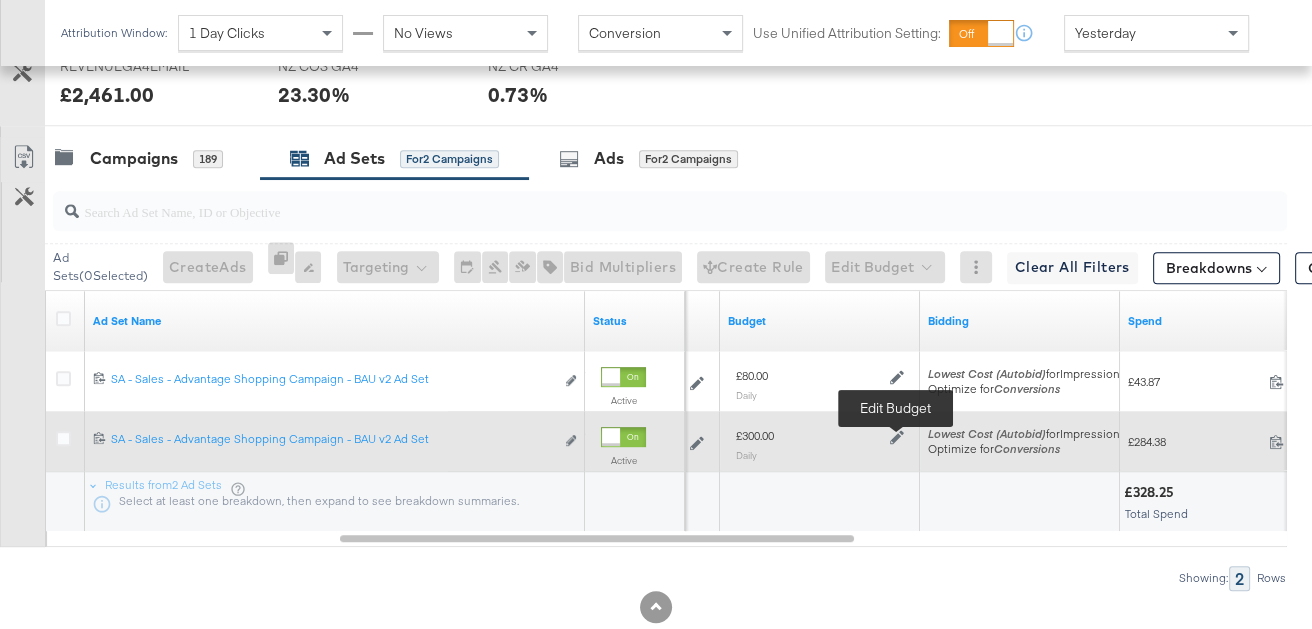 click 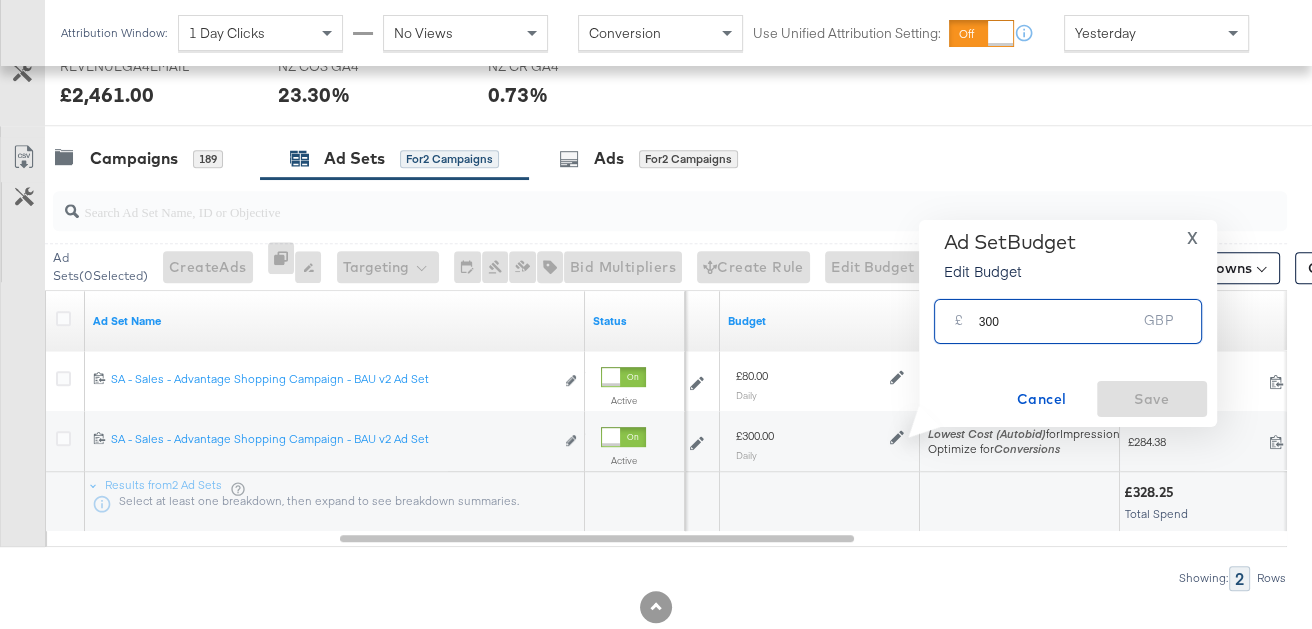 drag, startPoint x: 1021, startPoint y: 318, endPoint x: 961, endPoint y: 318, distance: 60 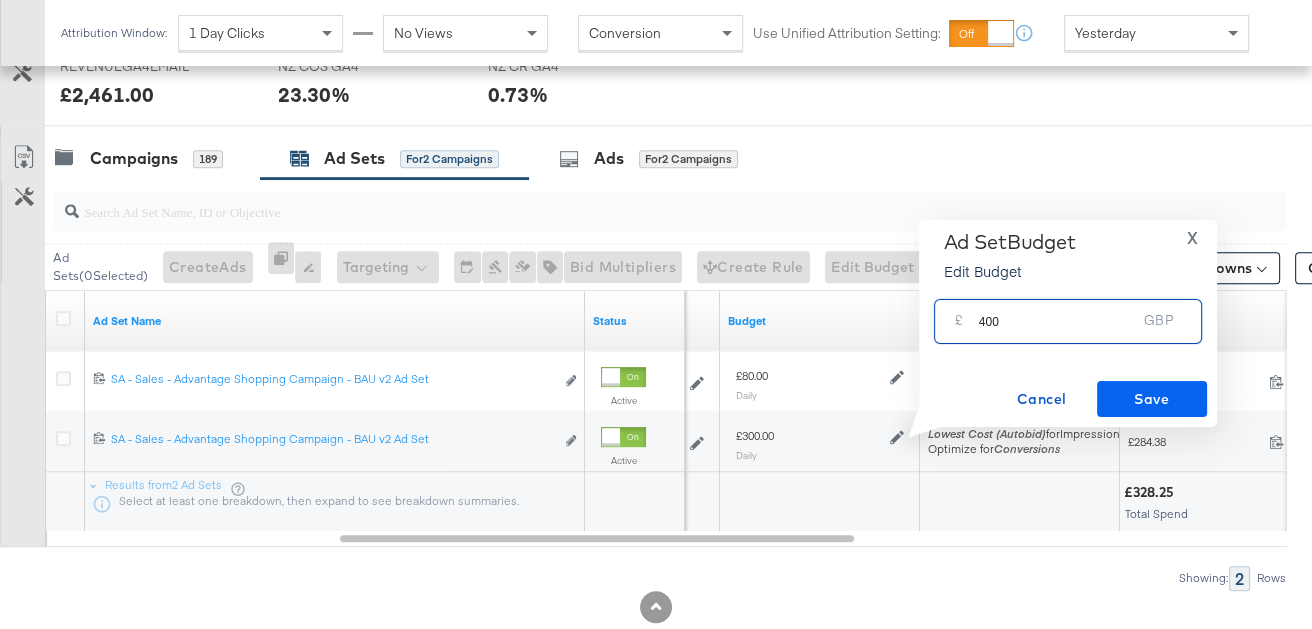 type on "400" 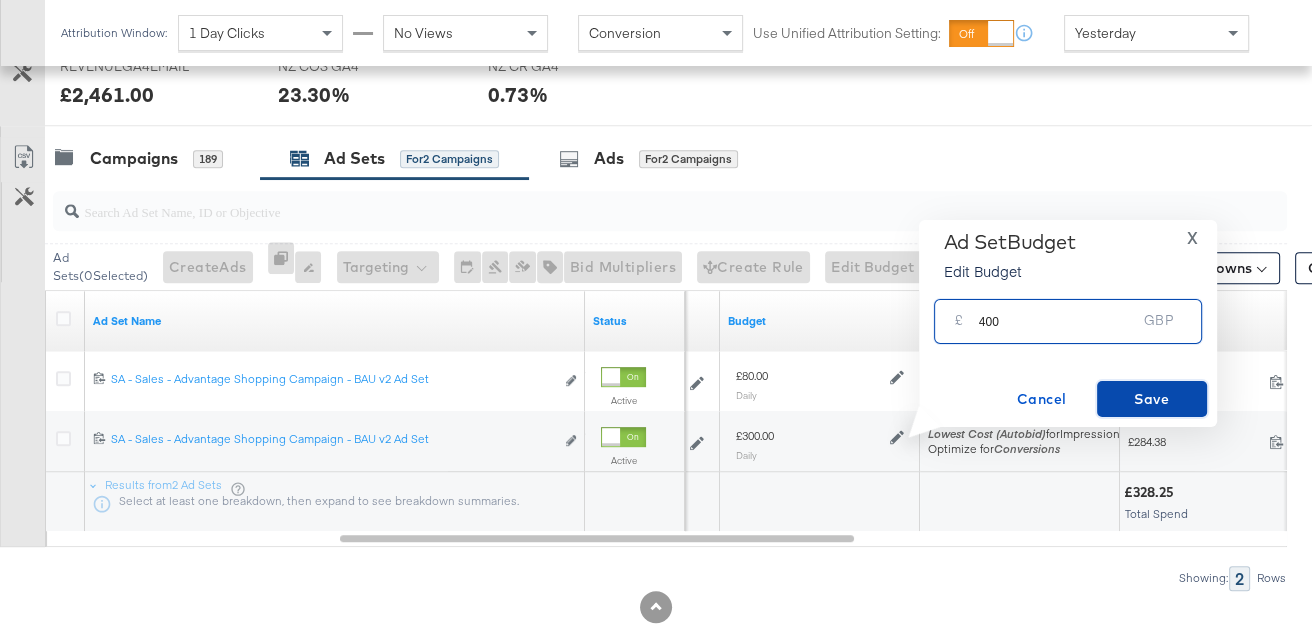 click on "Save" at bounding box center [1152, 399] 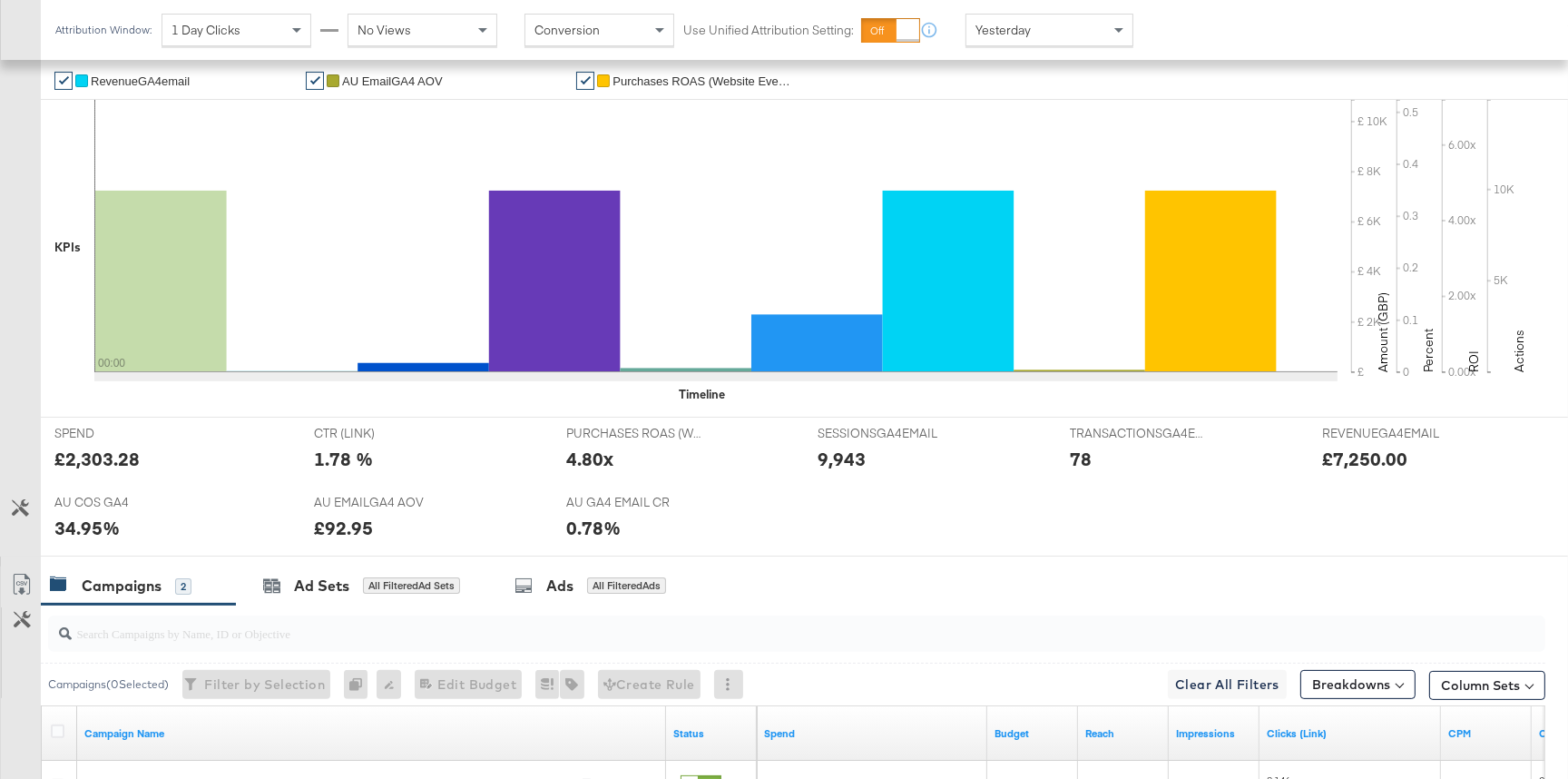 scroll, scrollTop: 729, scrollLeft: 0, axis: vertical 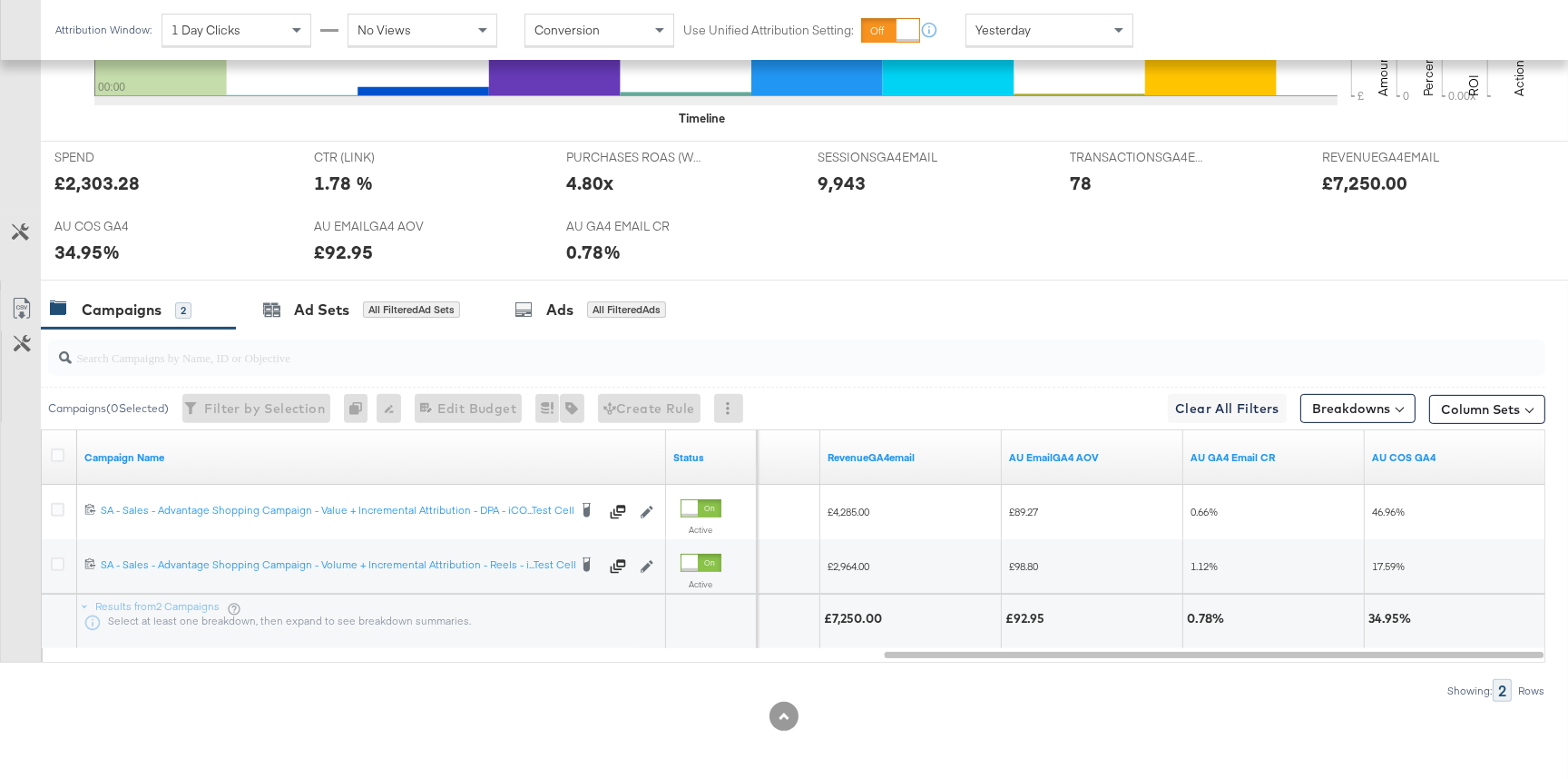 click on "Yesterday" at bounding box center (1003, 30) 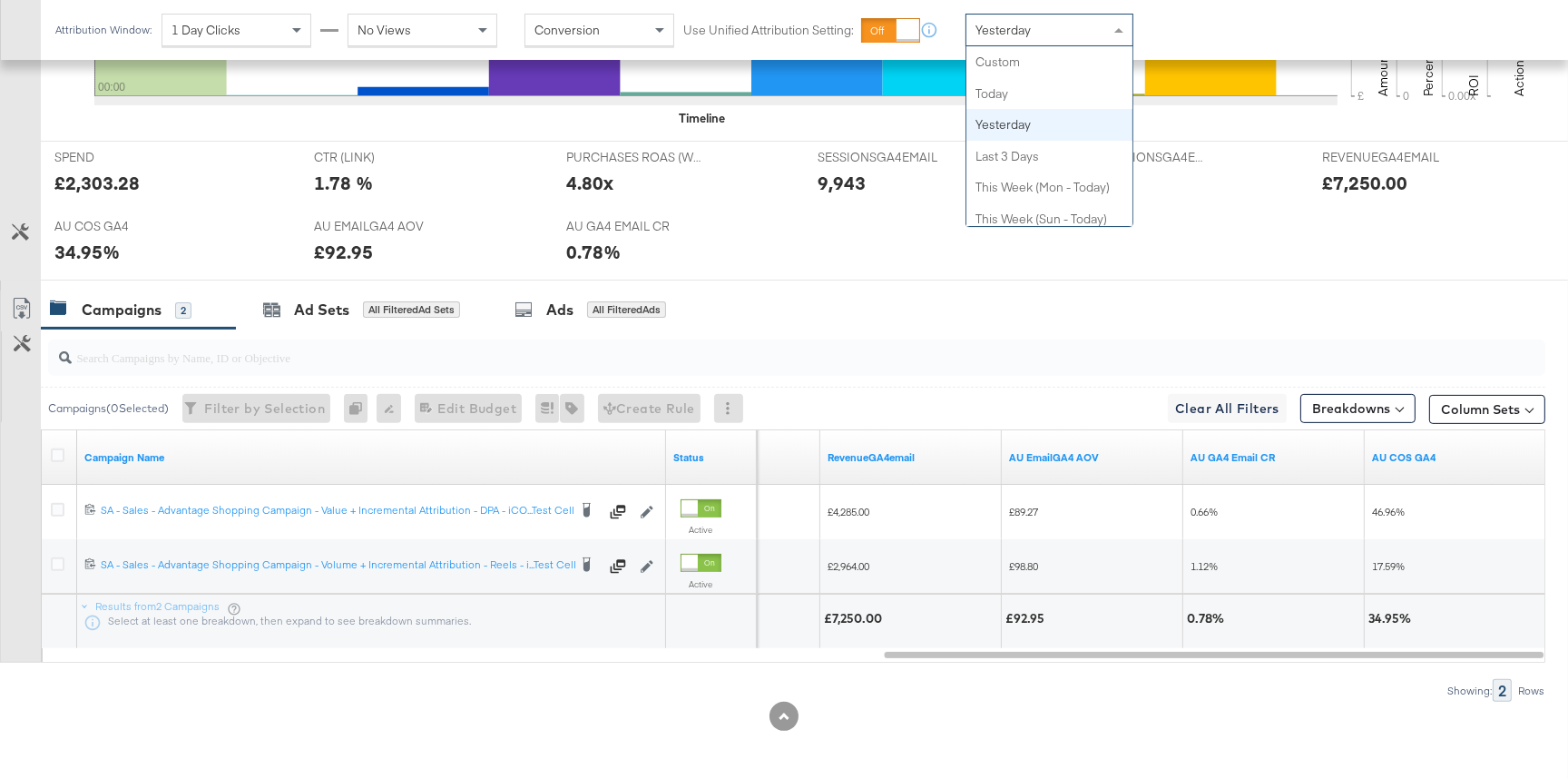 scroll, scrollTop: 63, scrollLeft: 0, axis: vertical 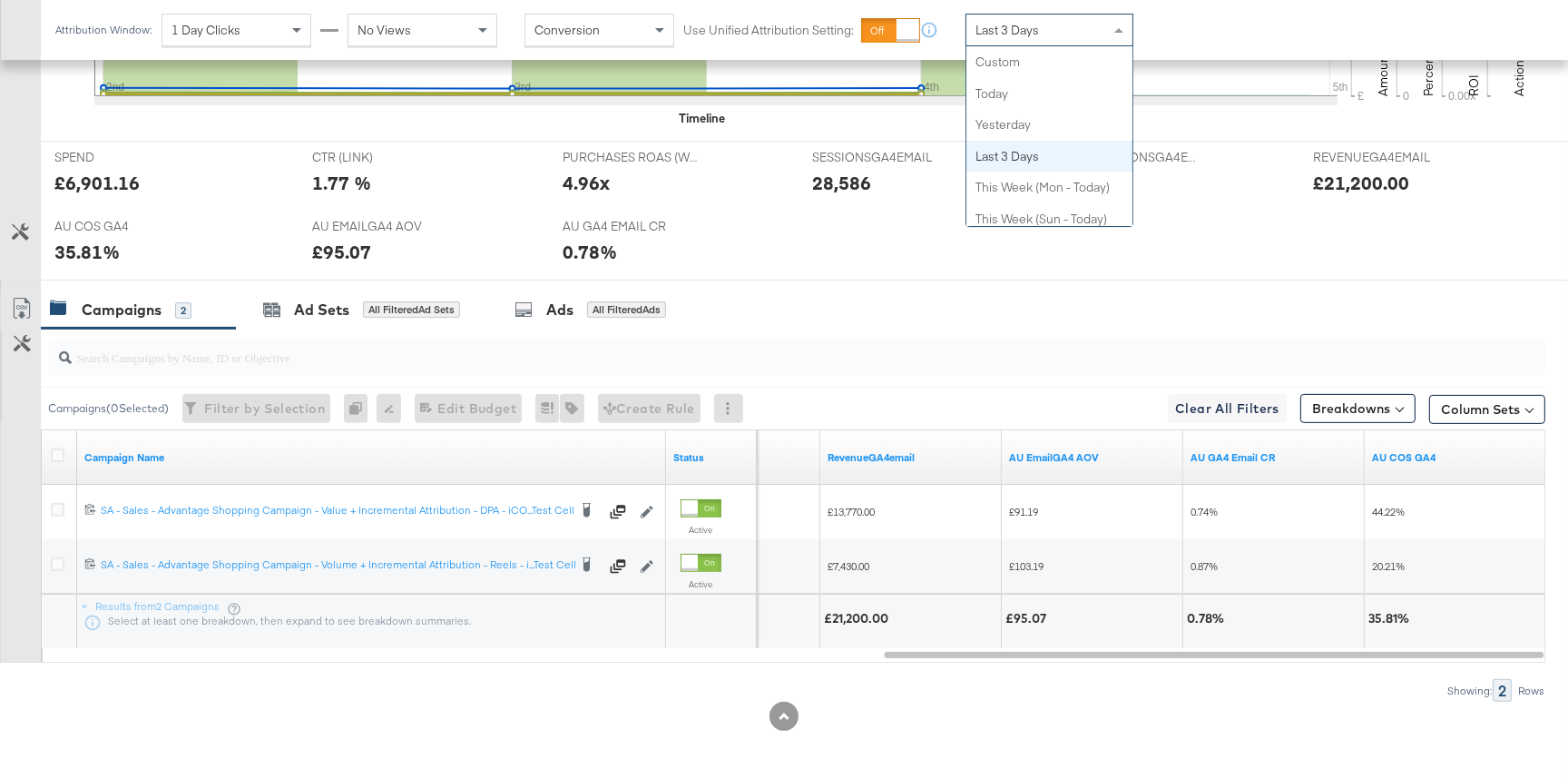 click on "Last 3 Days" at bounding box center [1007, 30] 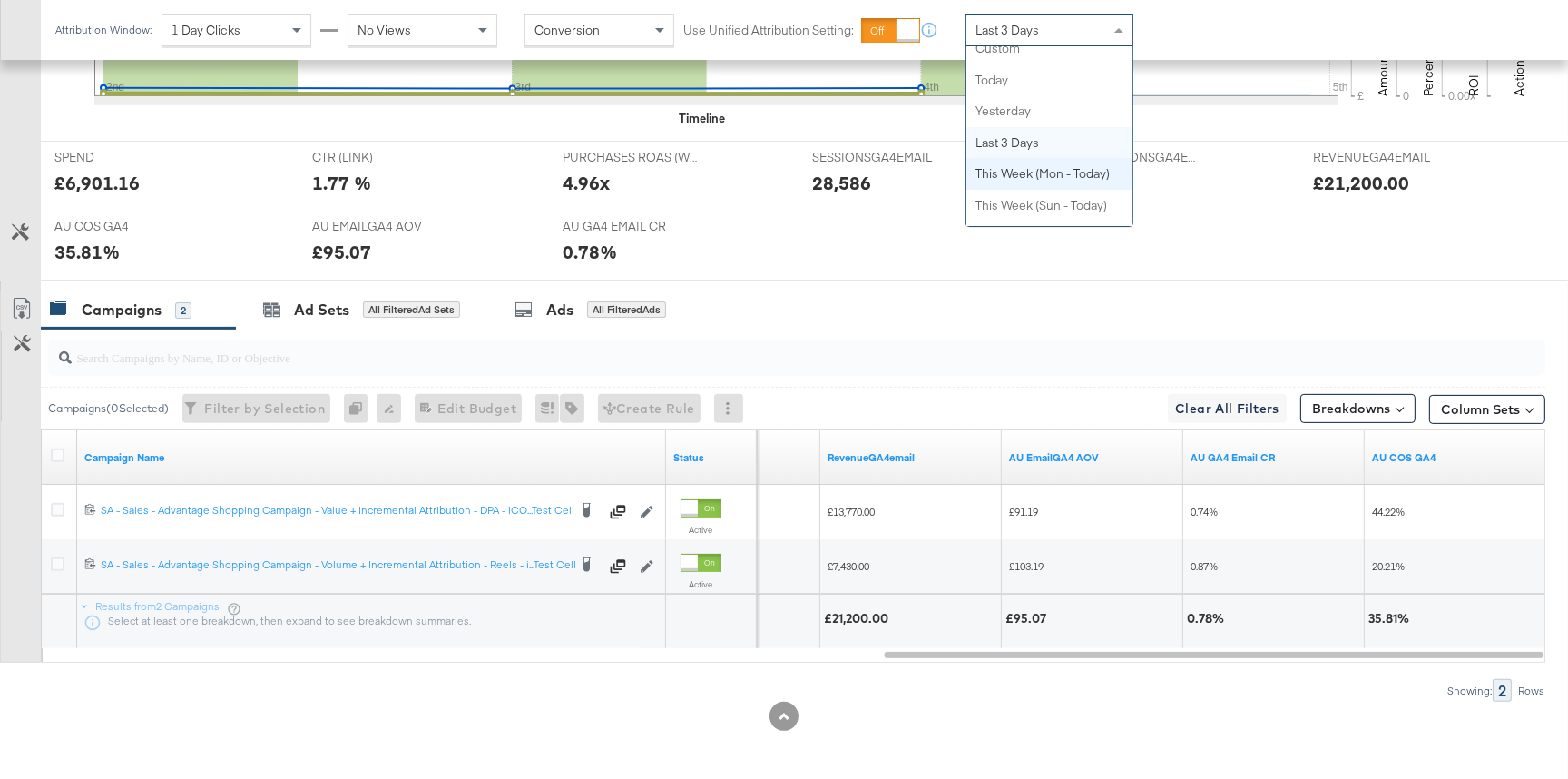 scroll, scrollTop: 0, scrollLeft: 0, axis: both 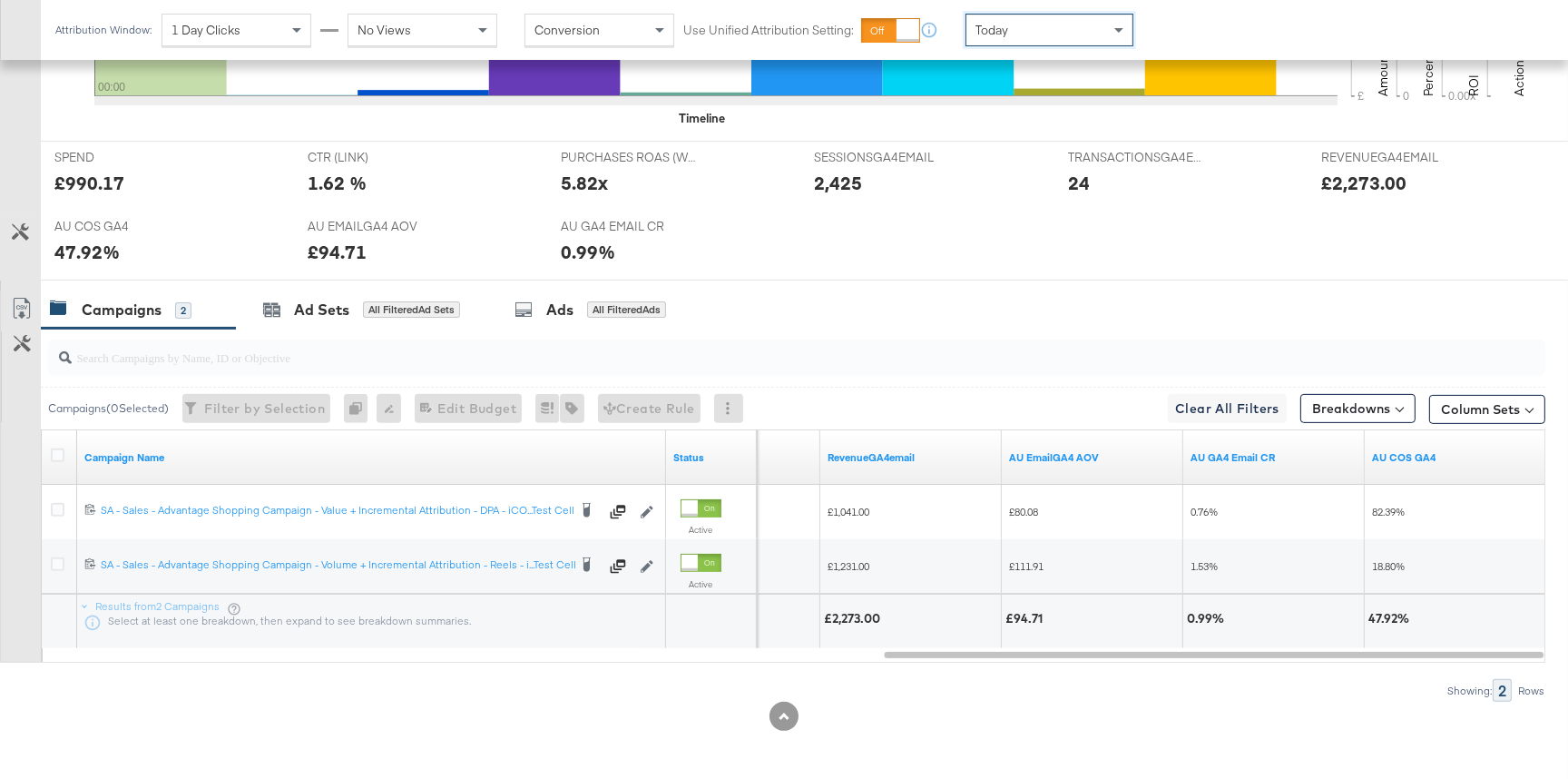 click on "Today" at bounding box center (1049, 30) 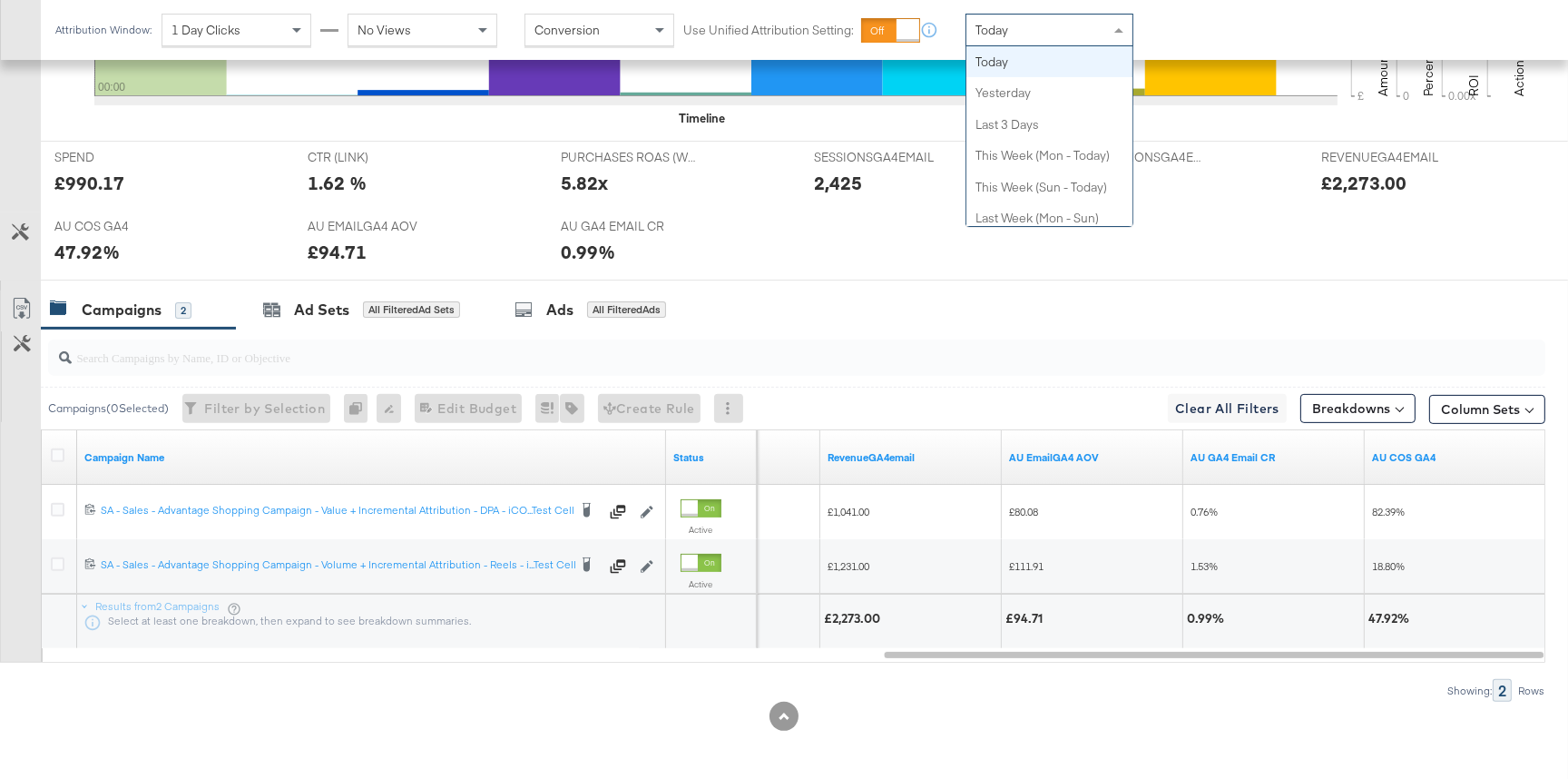 scroll, scrollTop: 0, scrollLeft: 0, axis: both 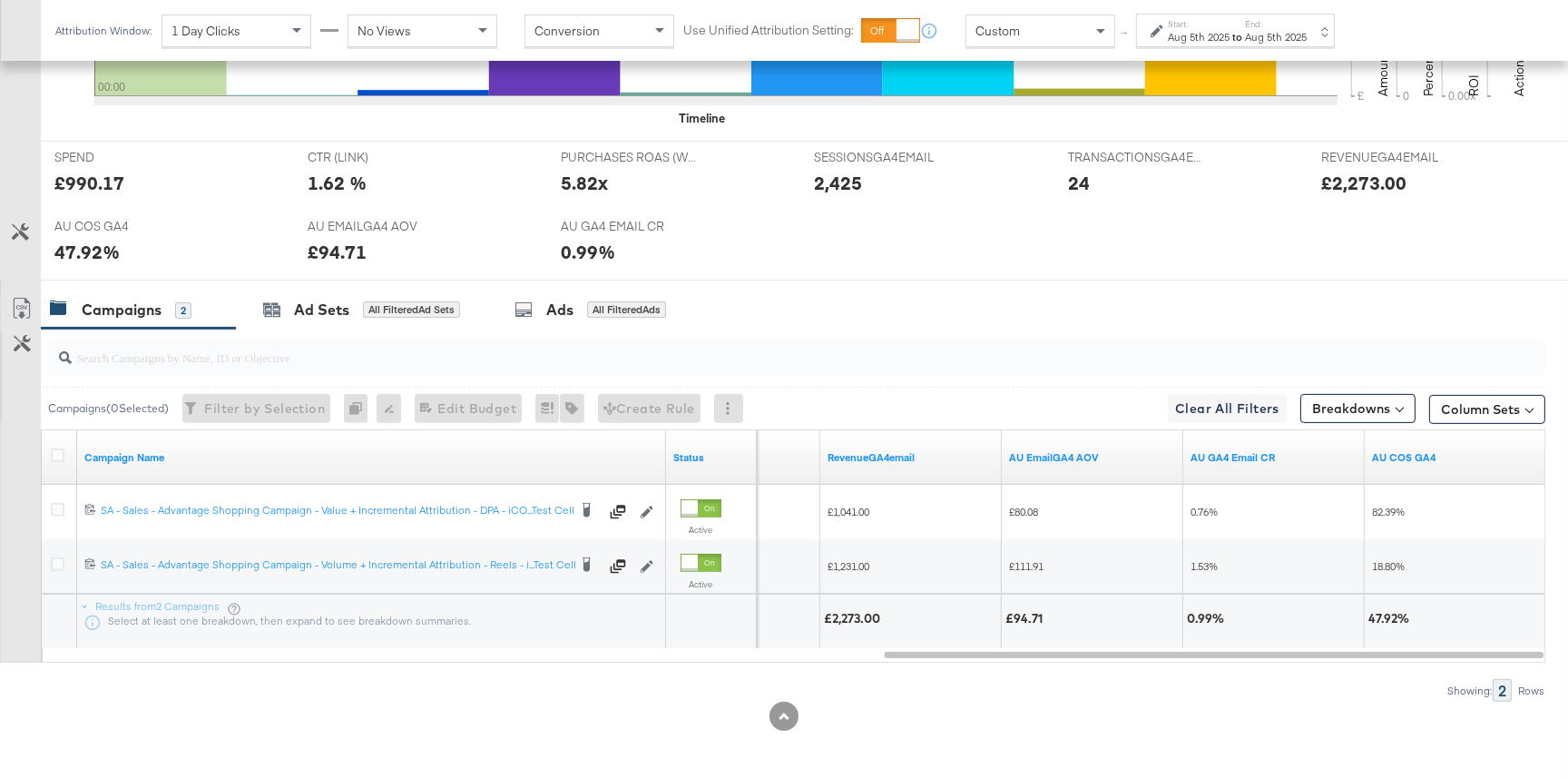 drag, startPoint x: 1173, startPoint y: 33, endPoint x: 1142, endPoint y: 44, distance: 32.89377 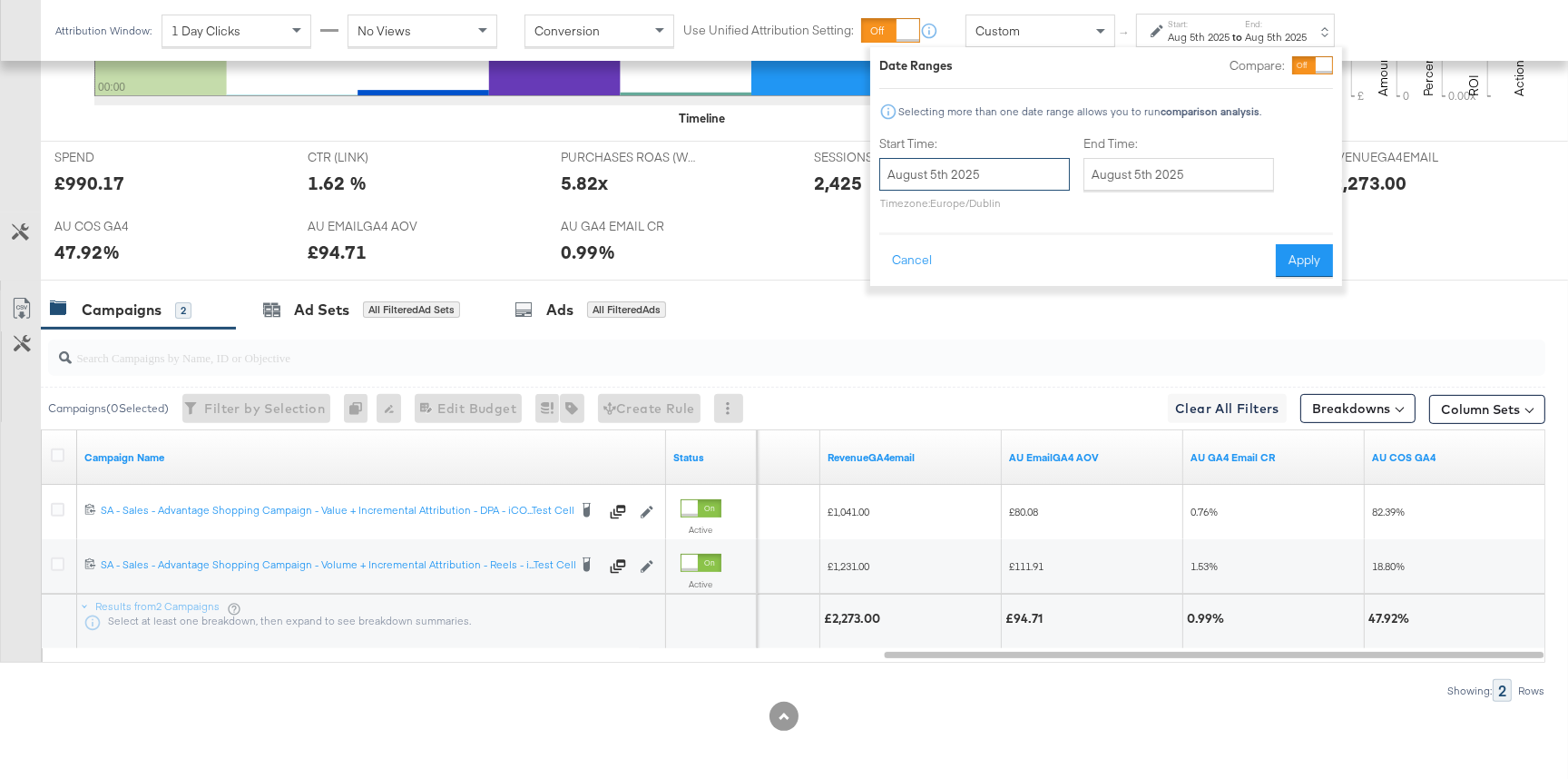 click on "August 5th 2025" at bounding box center [975, 174] 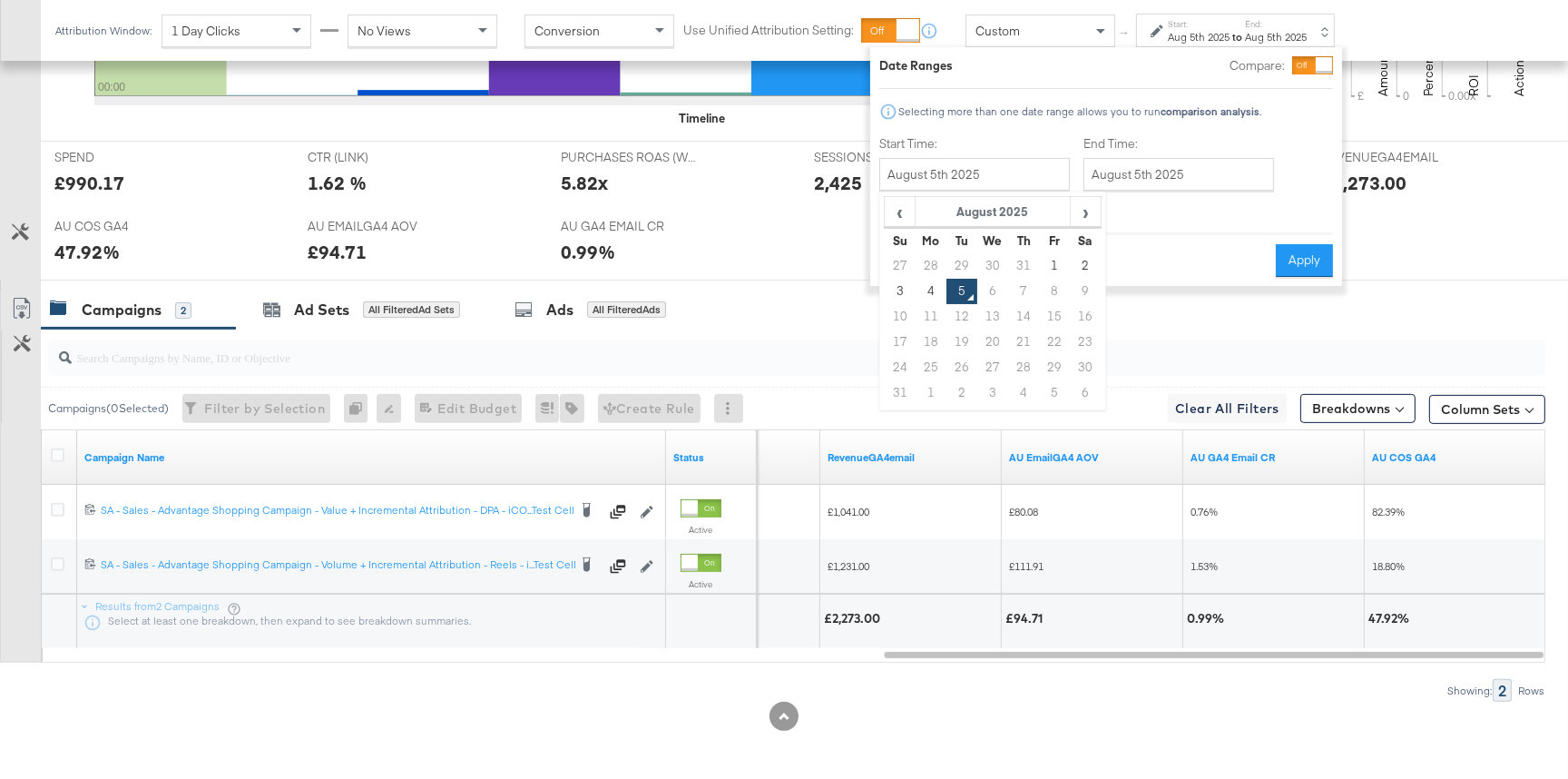 drag, startPoint x: 897, startPoint y: 291, endPoint x: 914, endPoint y: 280, distance: 20.248457 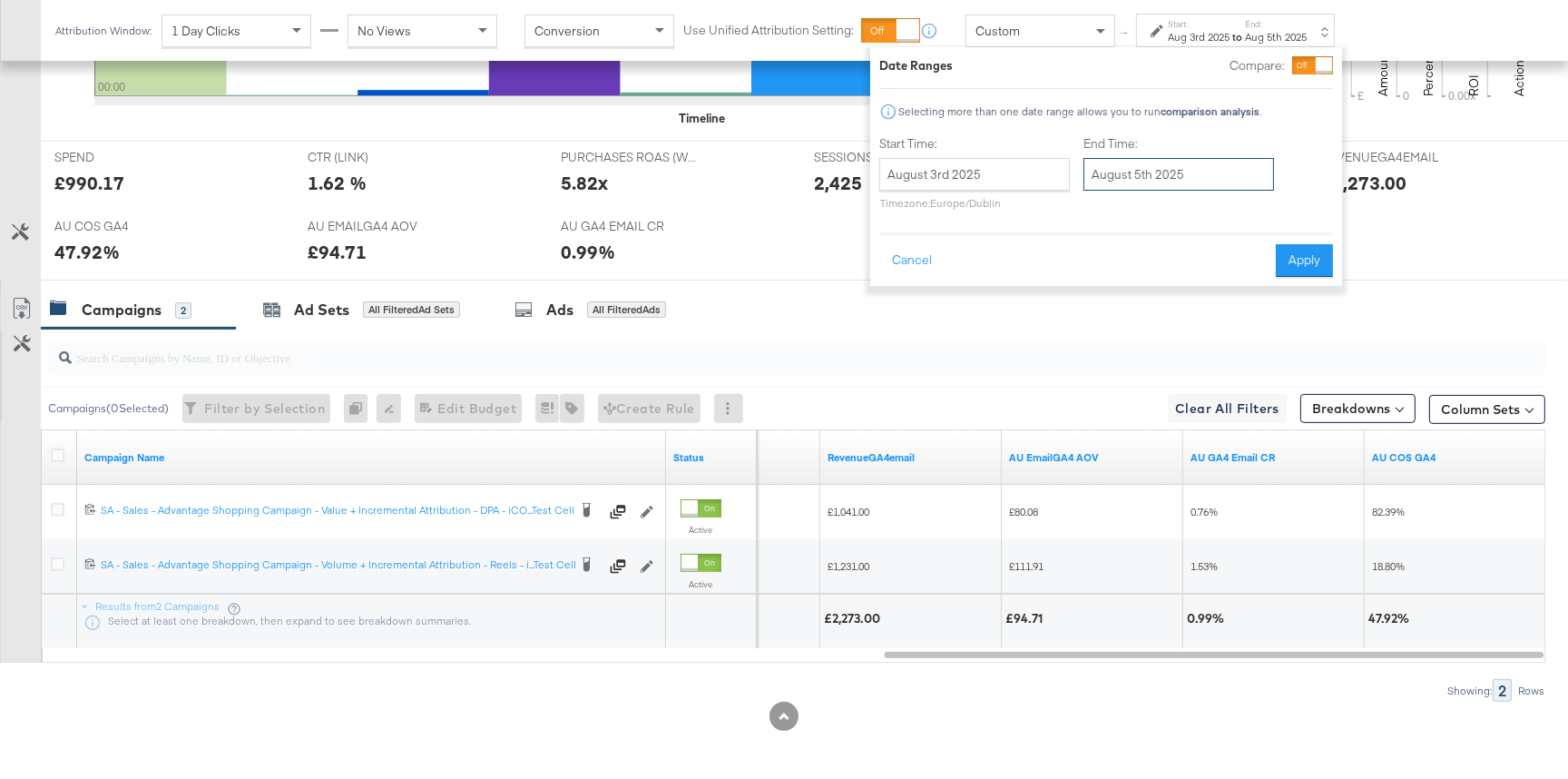 click on "August 5th 2025" at bounding box center (1179, 174) 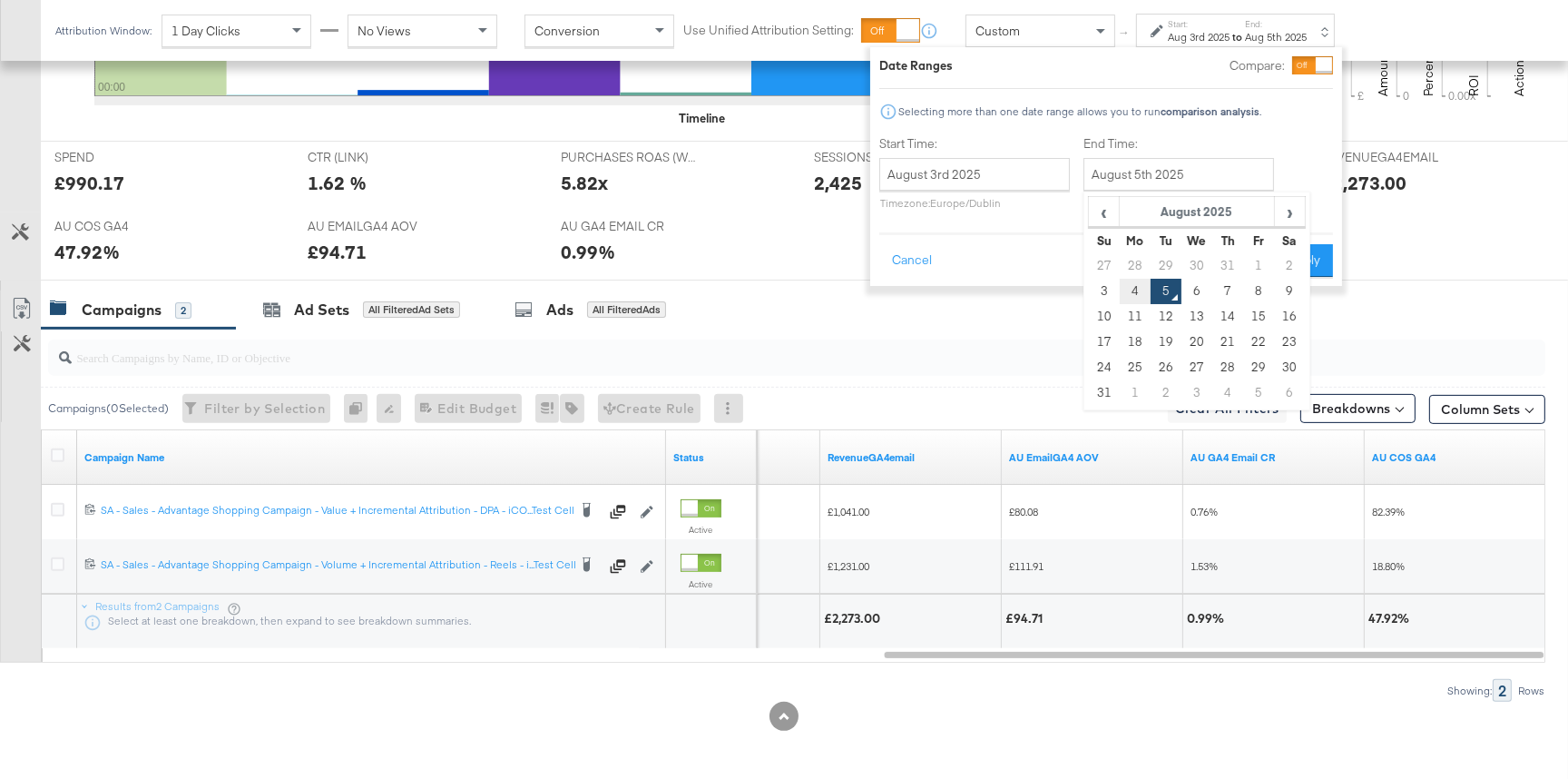 click on "4" at bounding box center [1135, 291] 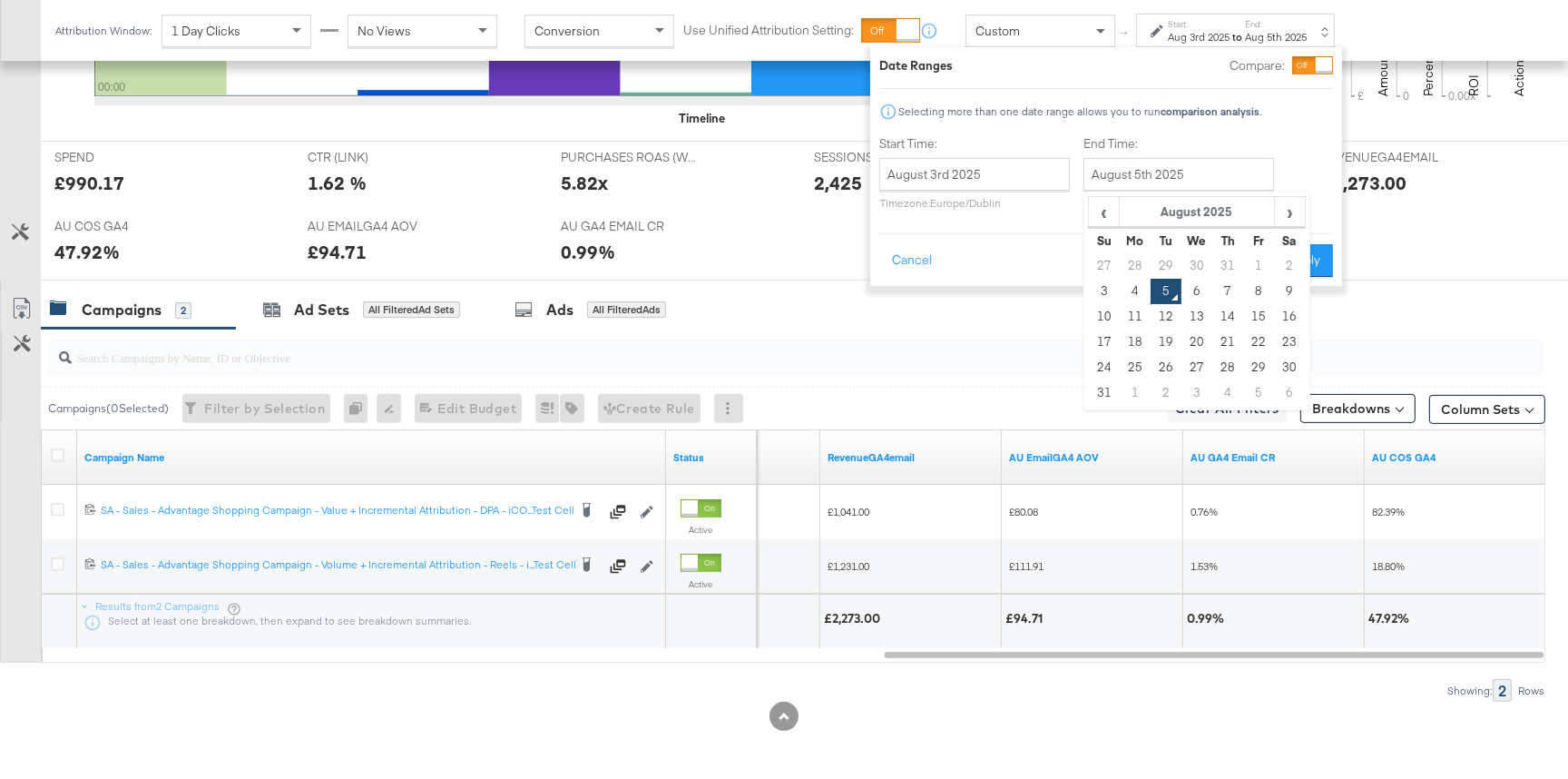 type on "August 4th 2025" 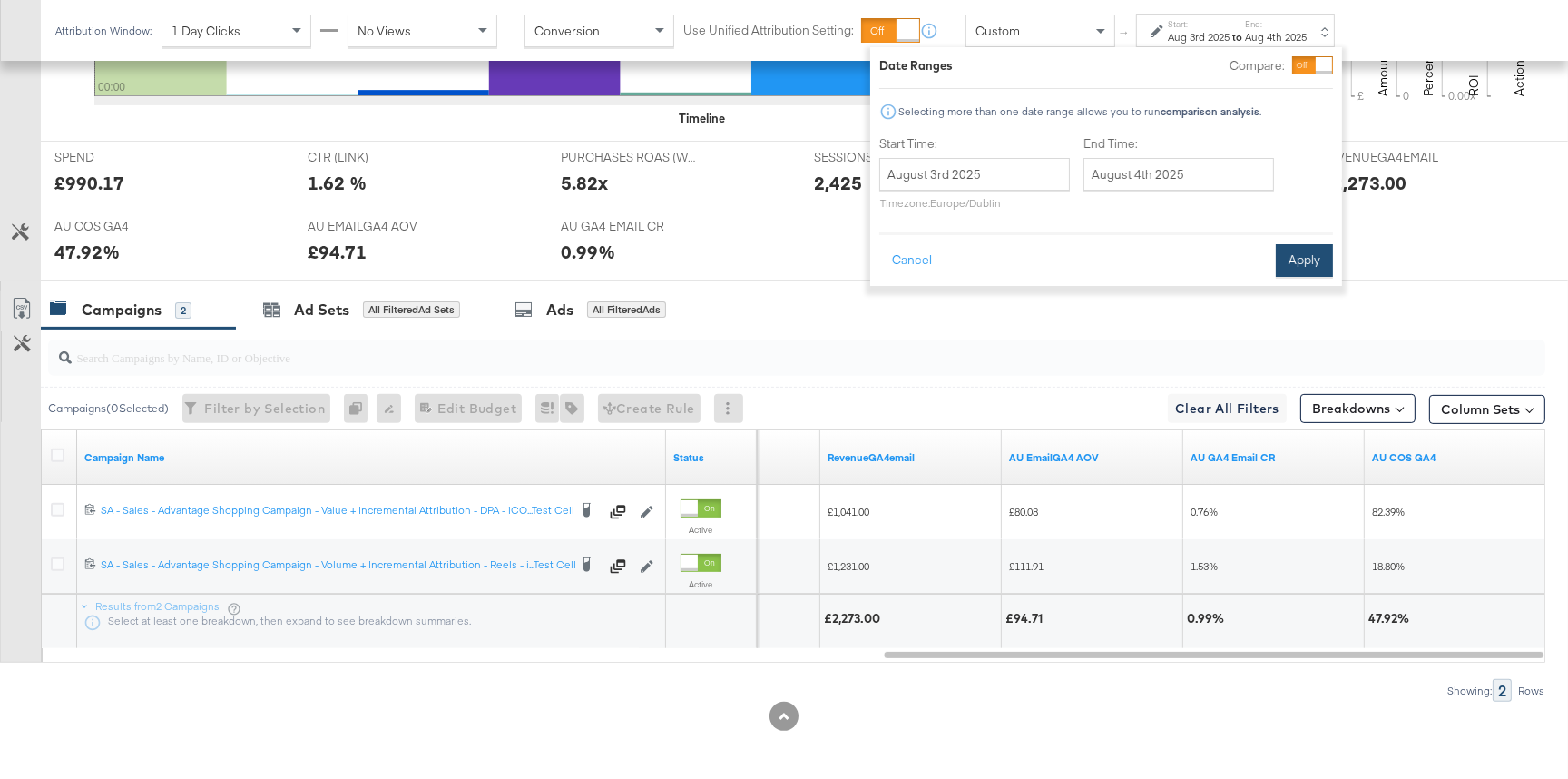 click on "Apply" at bounding box center (1304, 261) 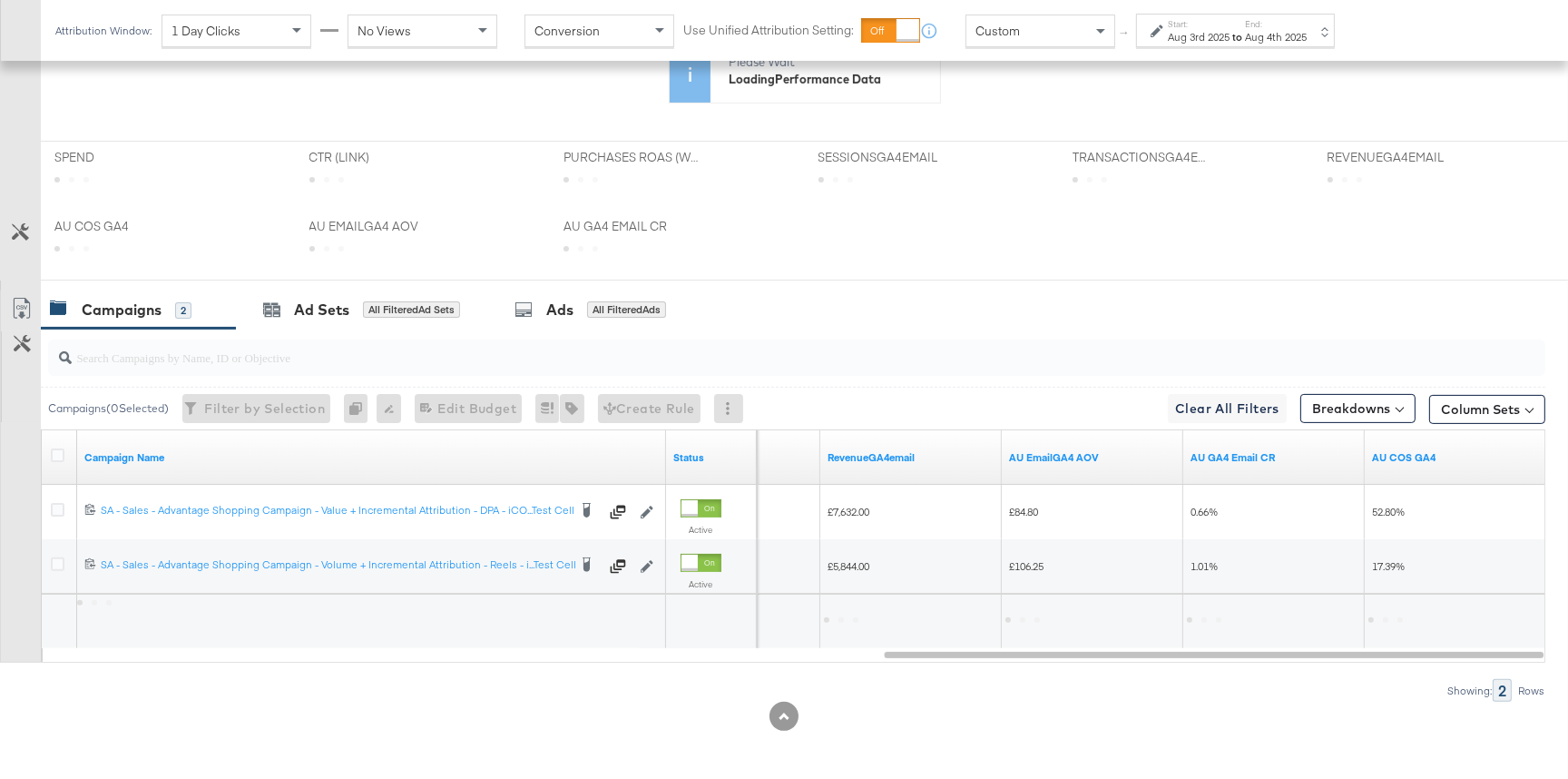 scroll, scrollTop: 730, scrollLeft: 0, axis: vertical 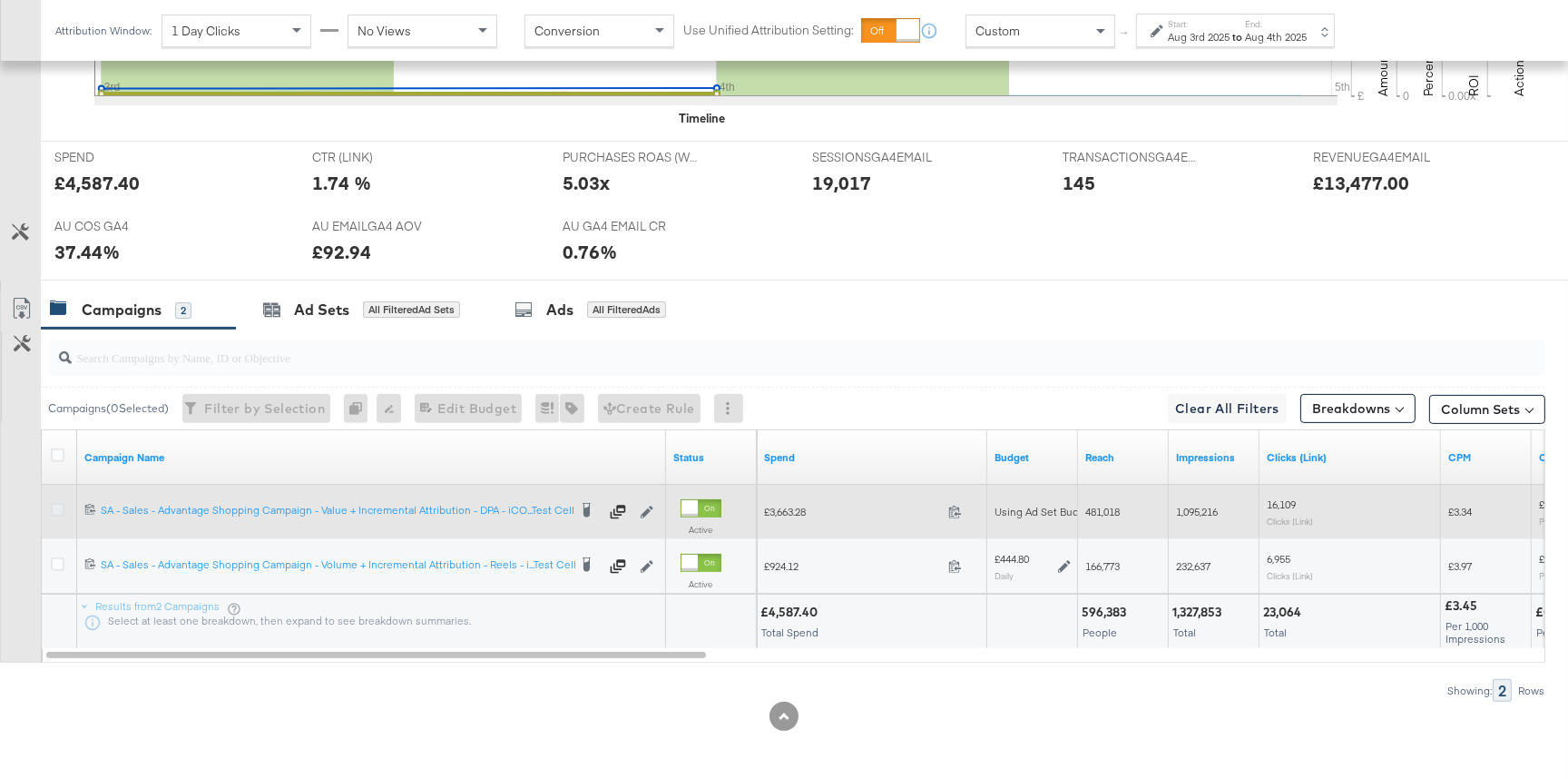 click at bounding box center [57, 509] 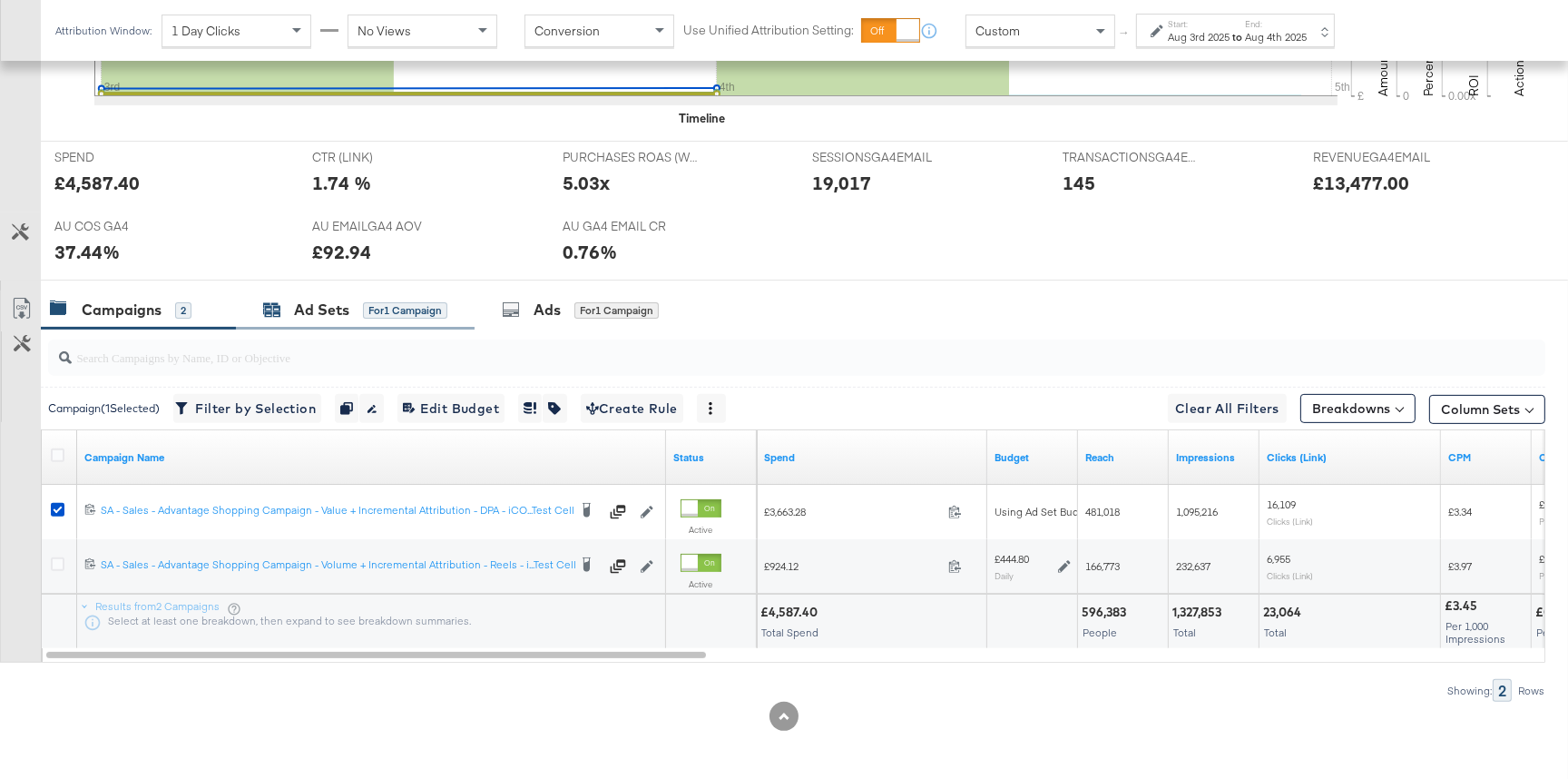 click on "Ad Sets" at bounding box center [321, 310] 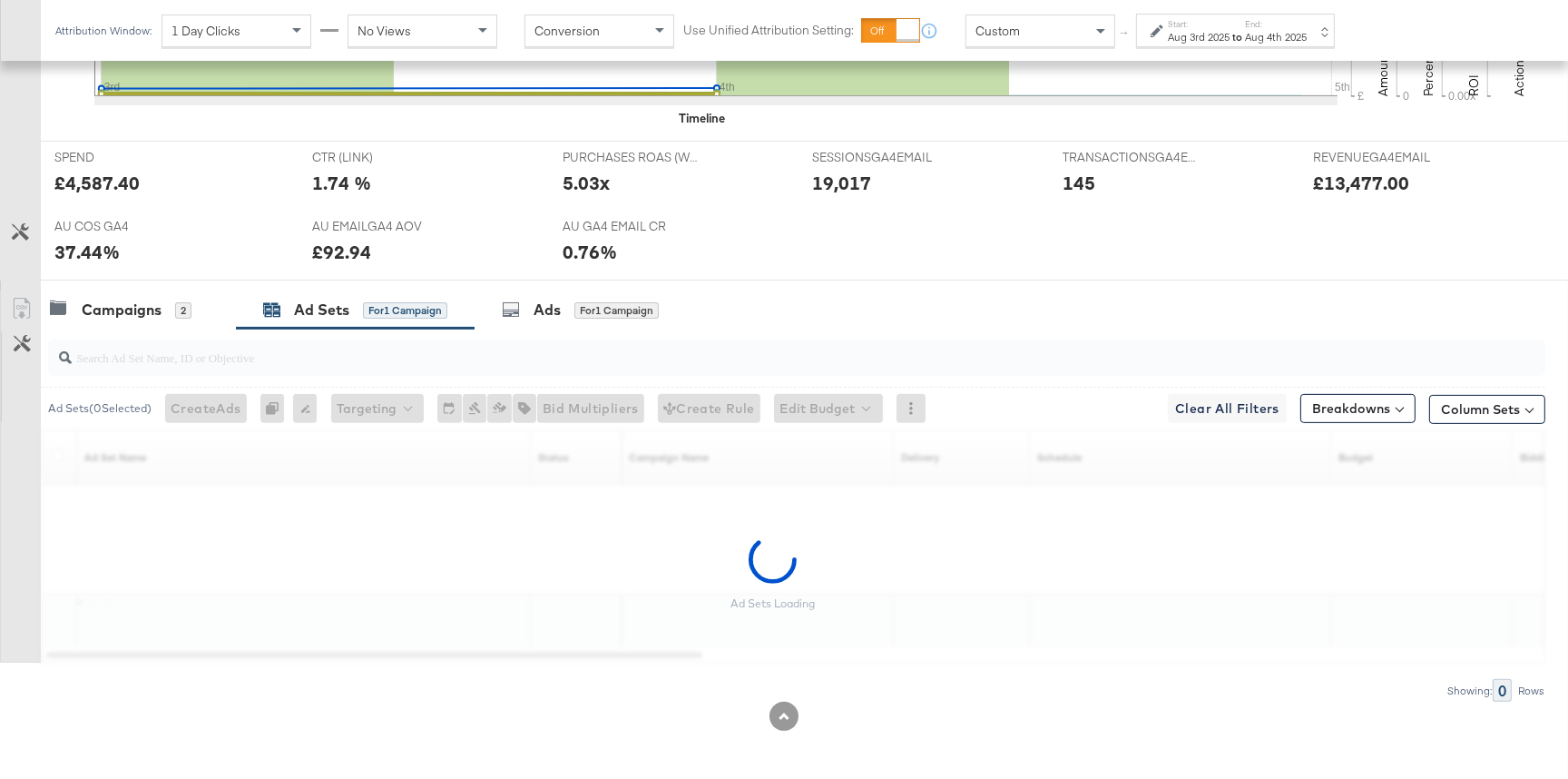 scroll, scrollTop: 675, scrollLeft: 0, axis: vertical 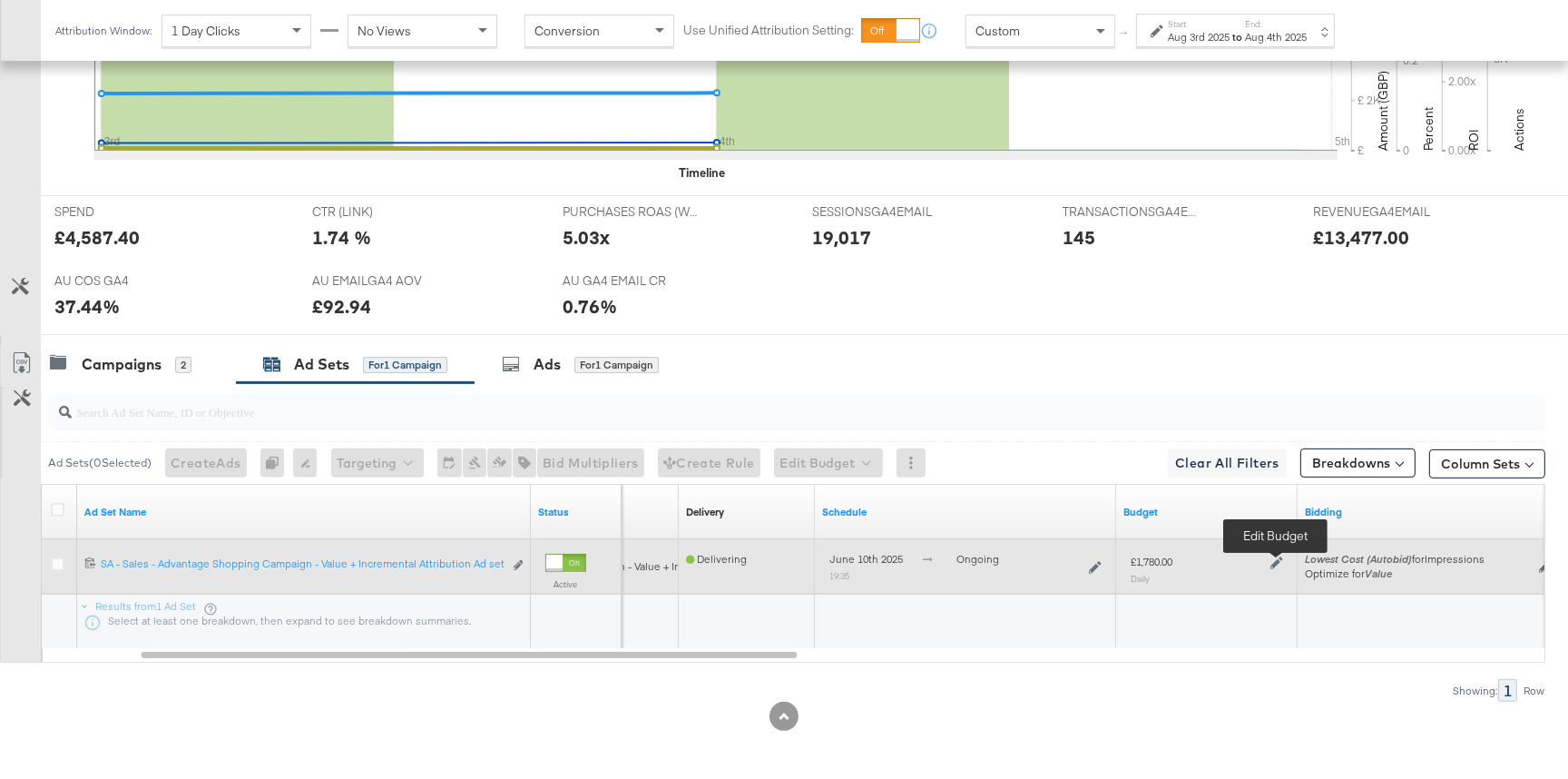 click 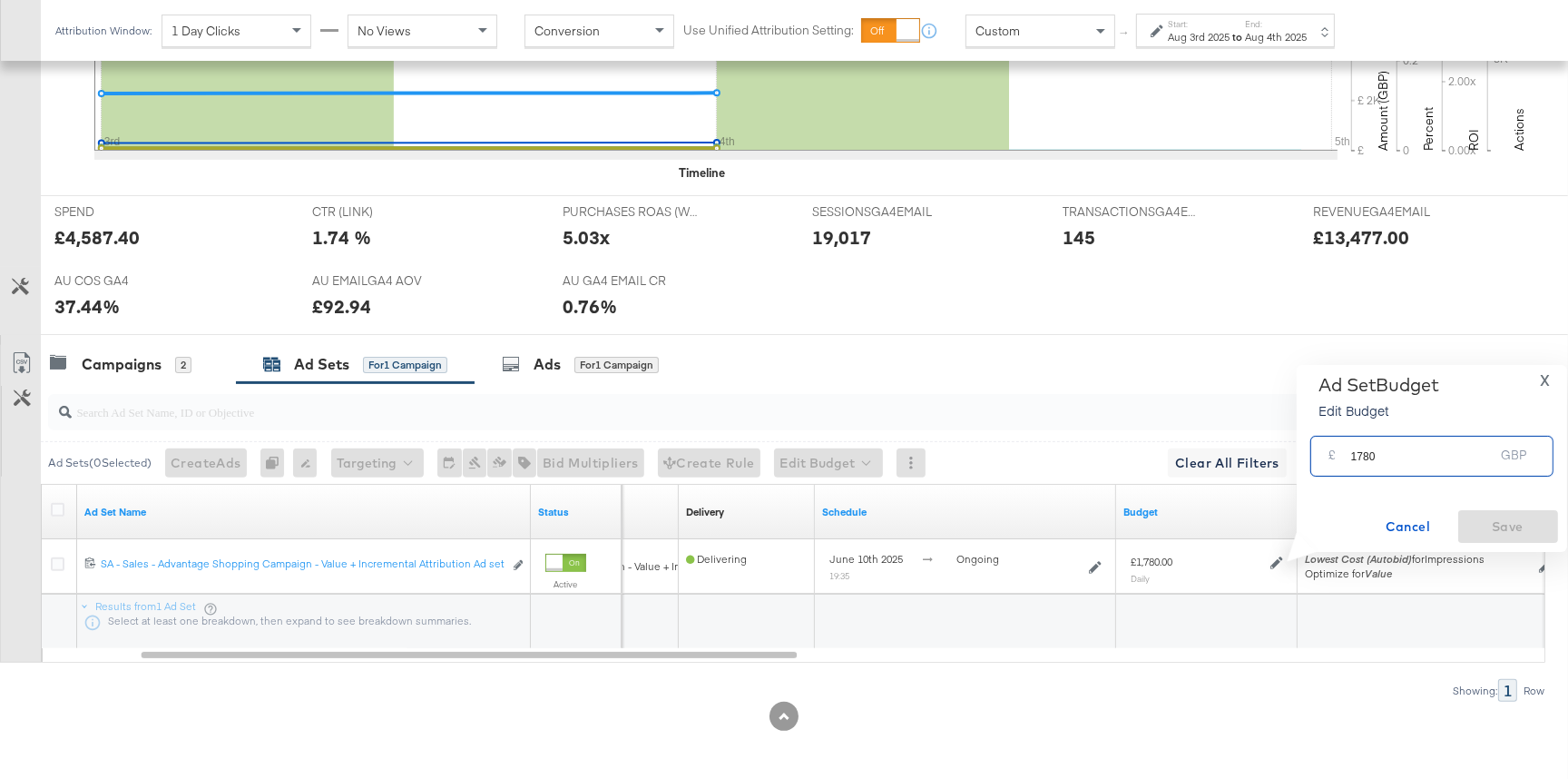 drag, startPoint x: 1396, startPoint y: 463, endPoint x: 1343, endPoint y: 460, distance: 53.084838 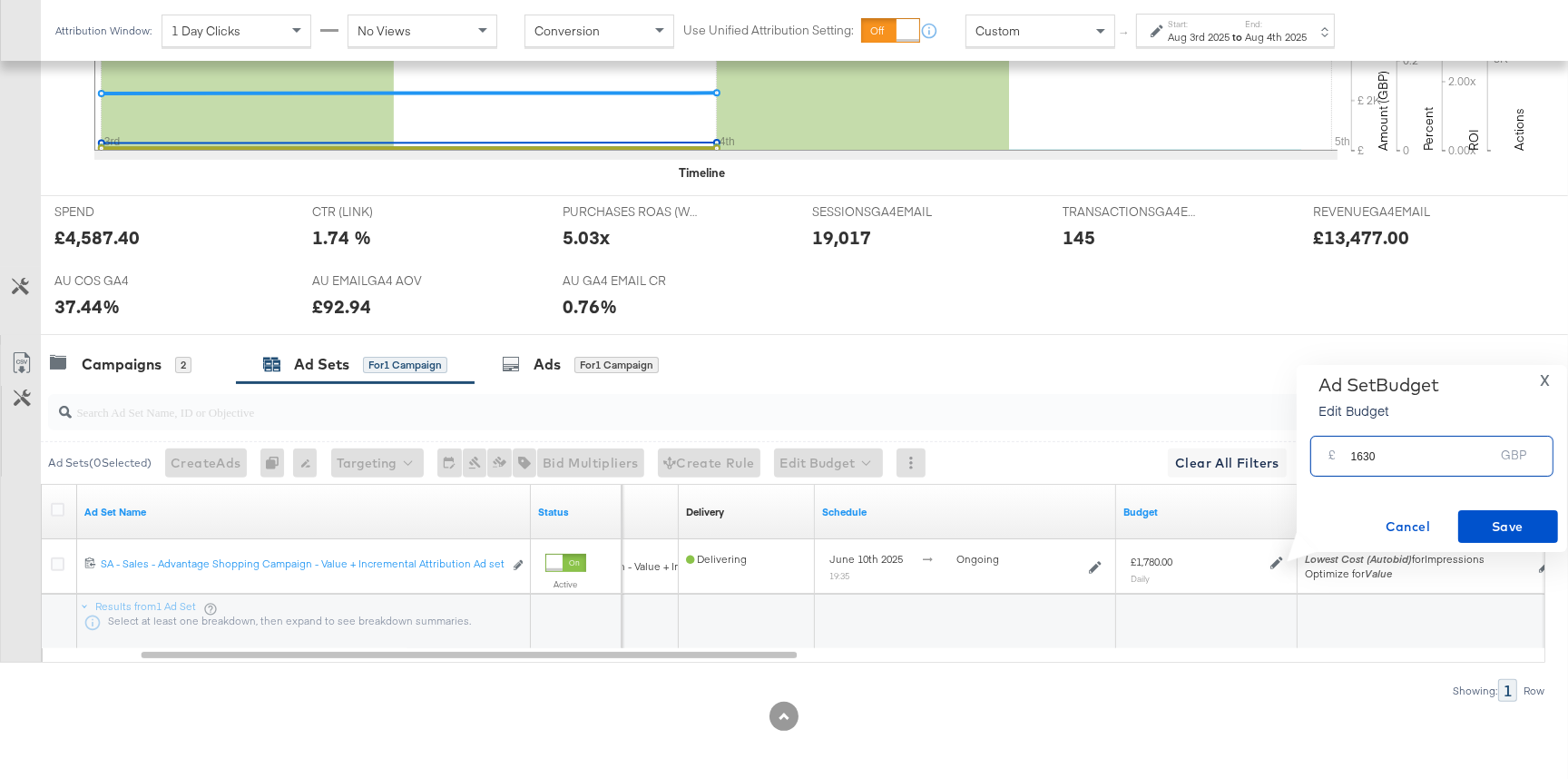 type on "1630" 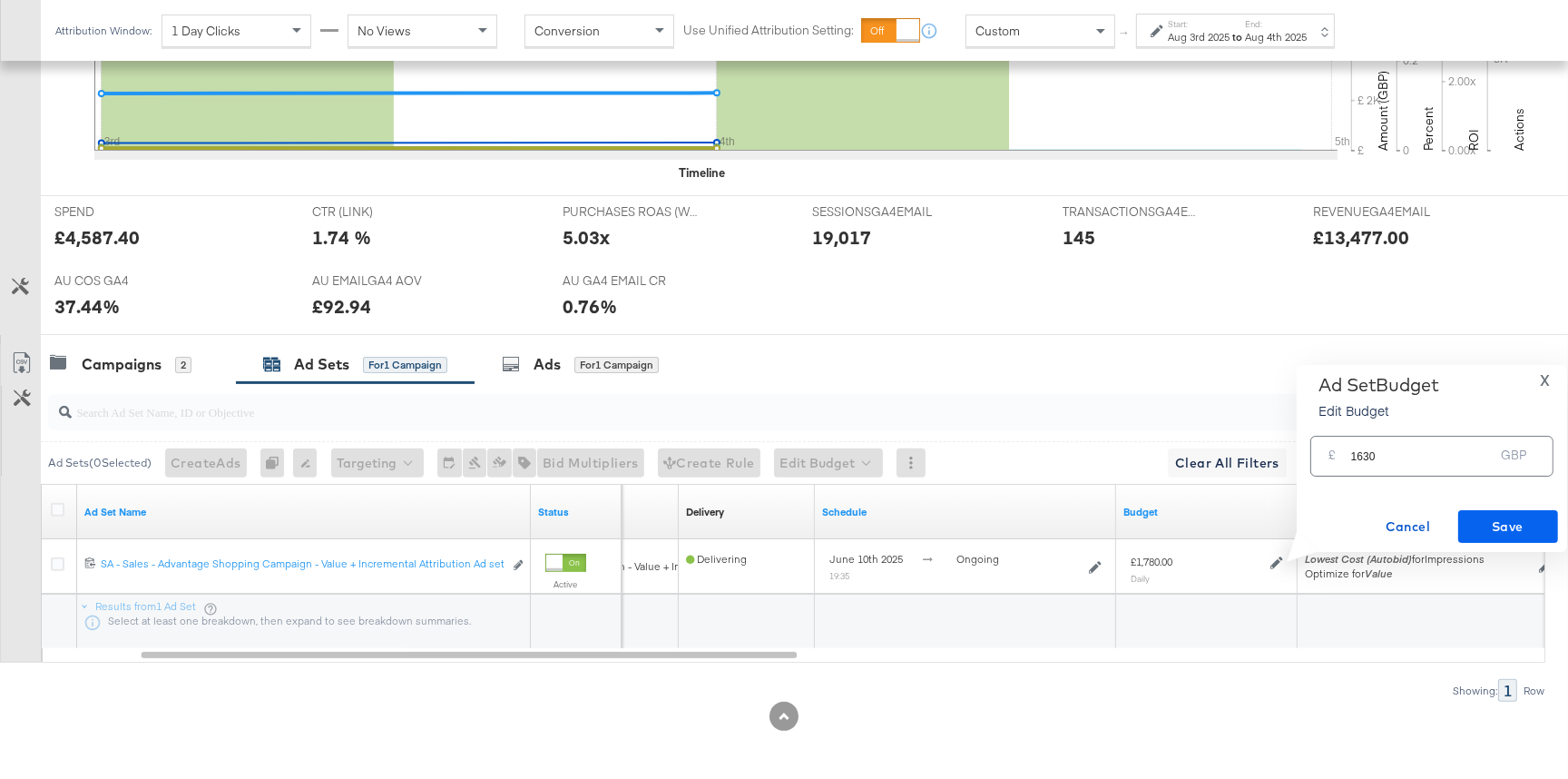 drag, startPoint x: 1488, startPoint y: 507, endPoint x: 1499, endPoint y: 520, distance: 17.029386 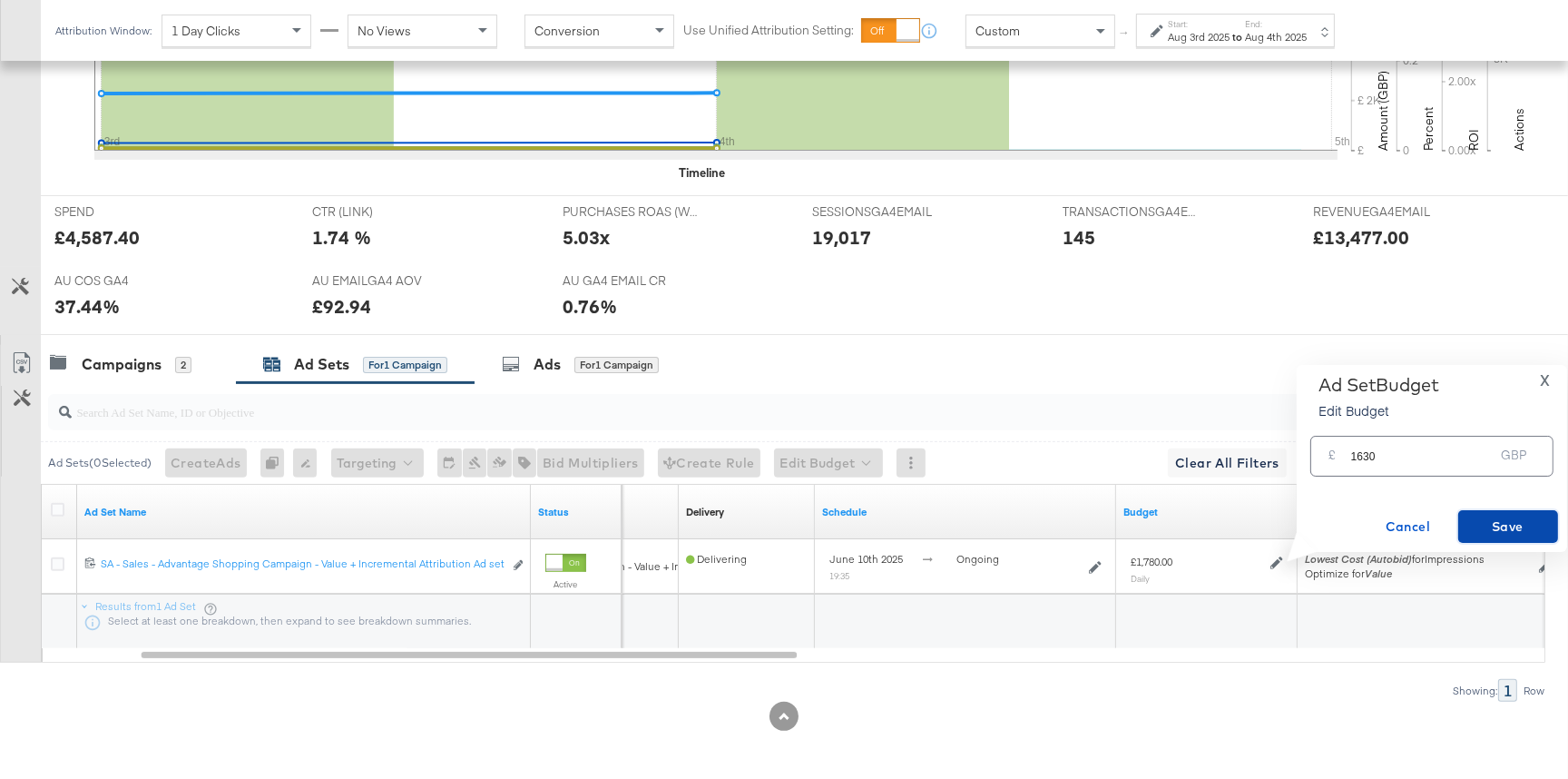 click on "Save" at bounding box center (1508, 527) 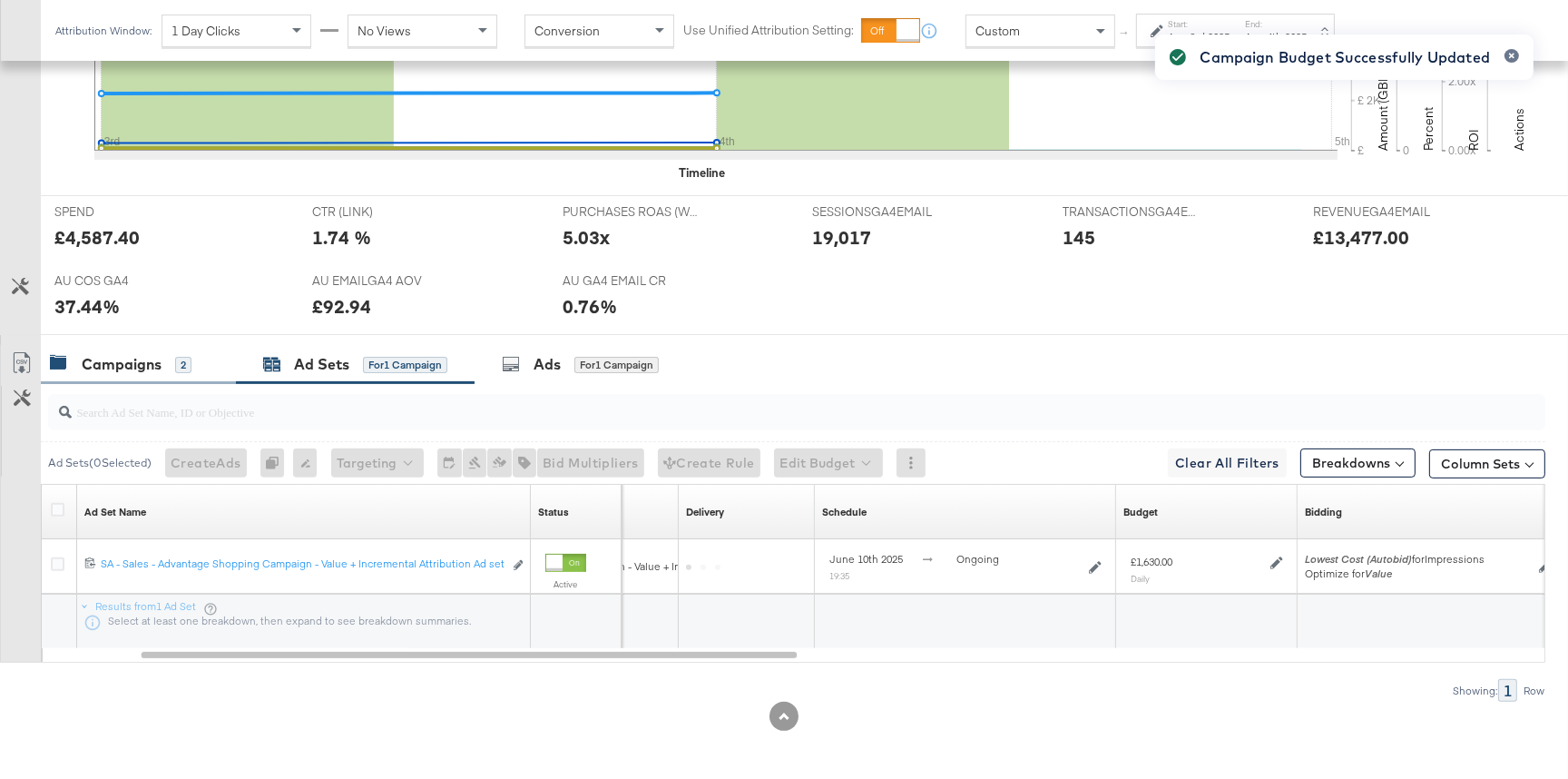 click on "2" at bounding box center (183, 365) 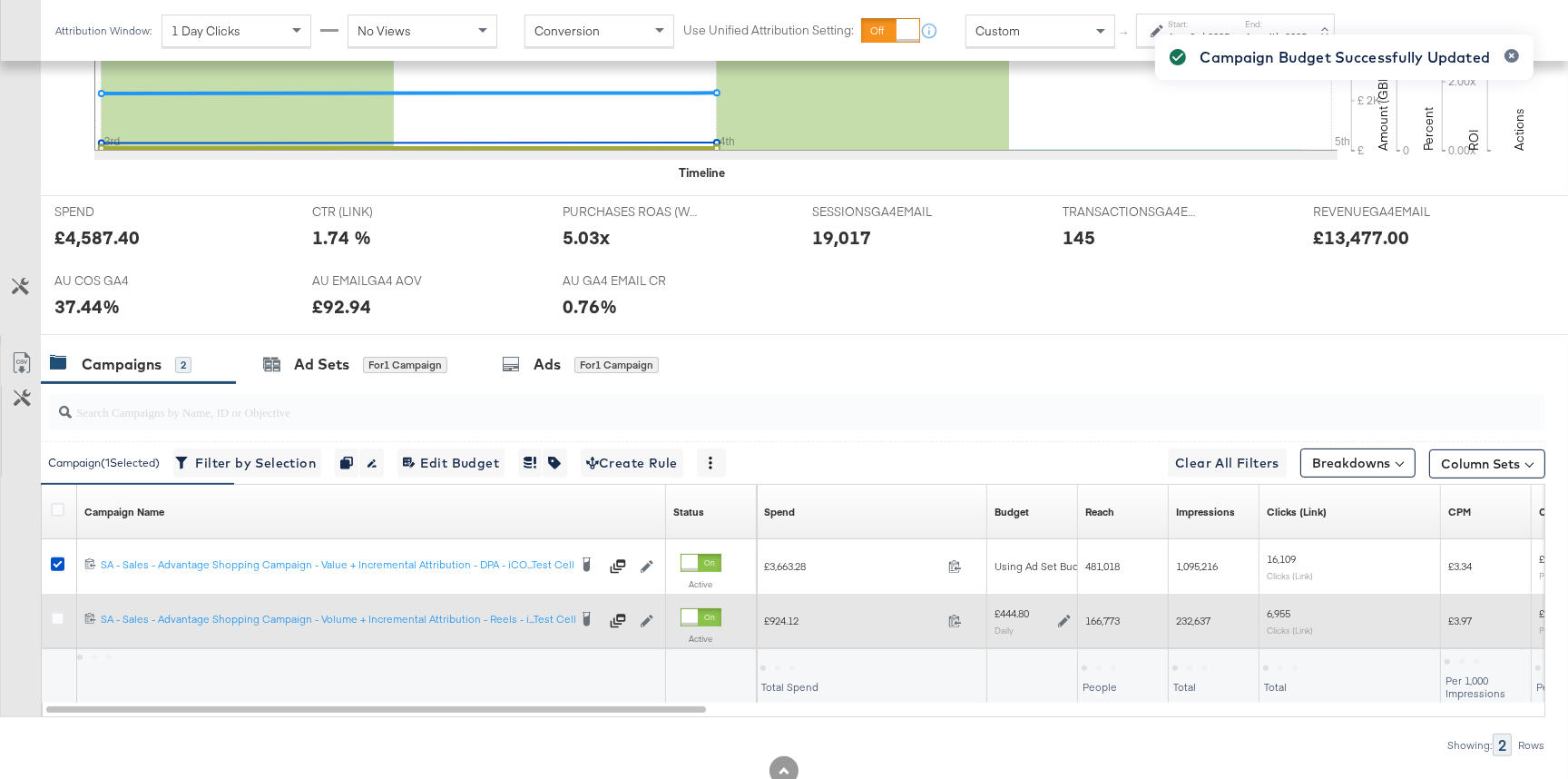 click 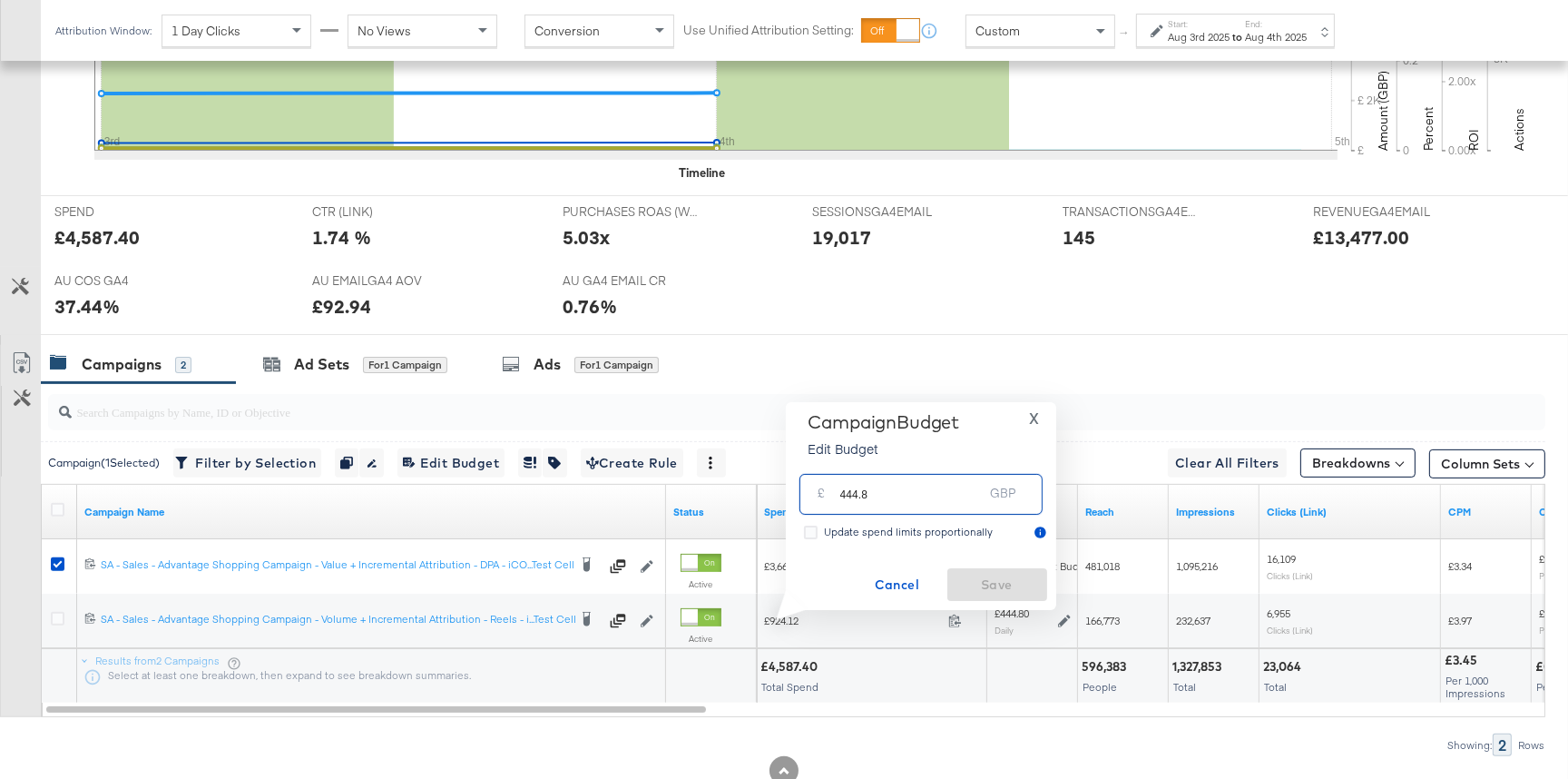 drag, startPoint x: 899, startPoint y: 500, endPoint x: 819, endPoint y: 496, distance: 80.09994 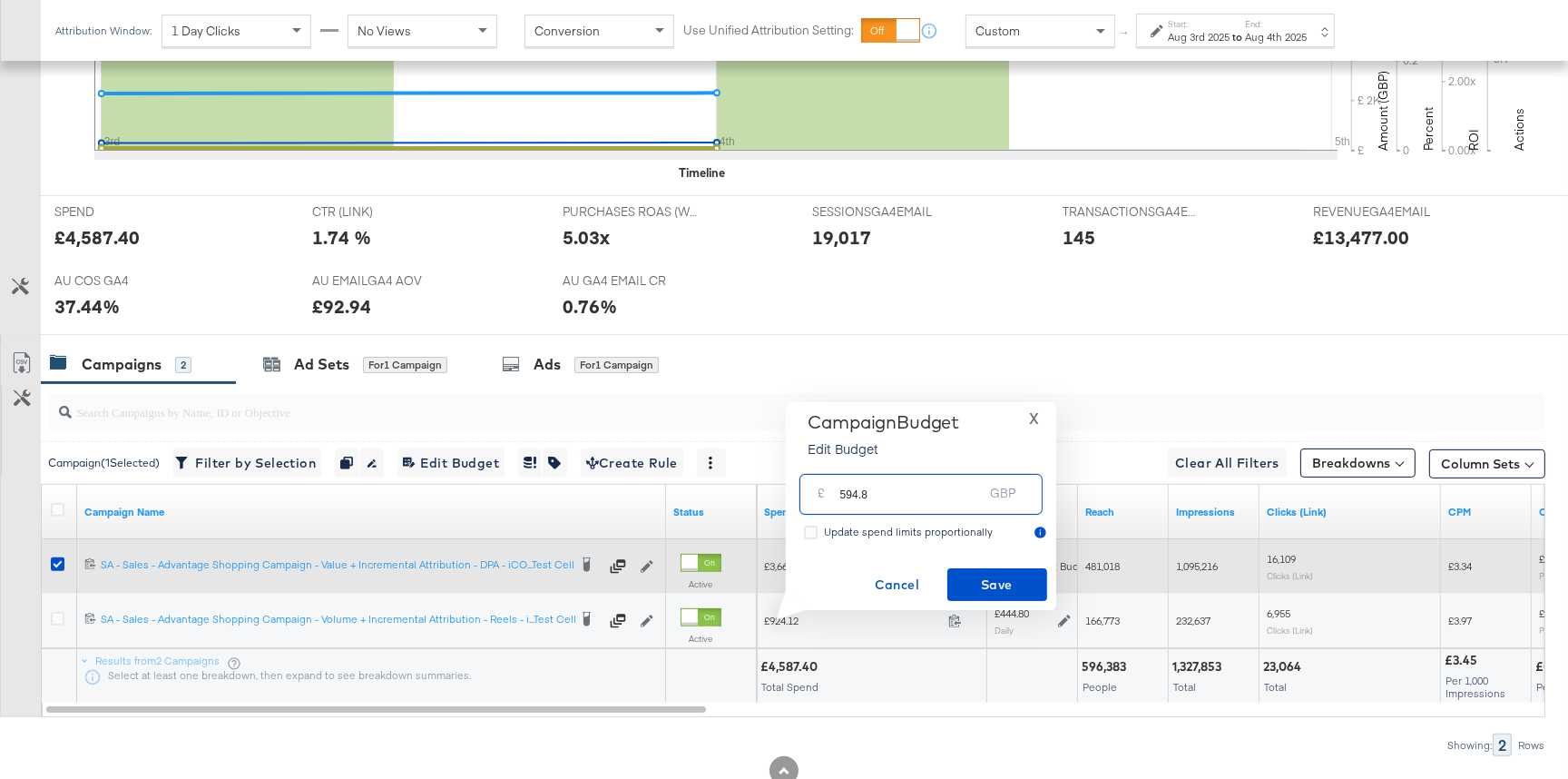 type on "594.8" 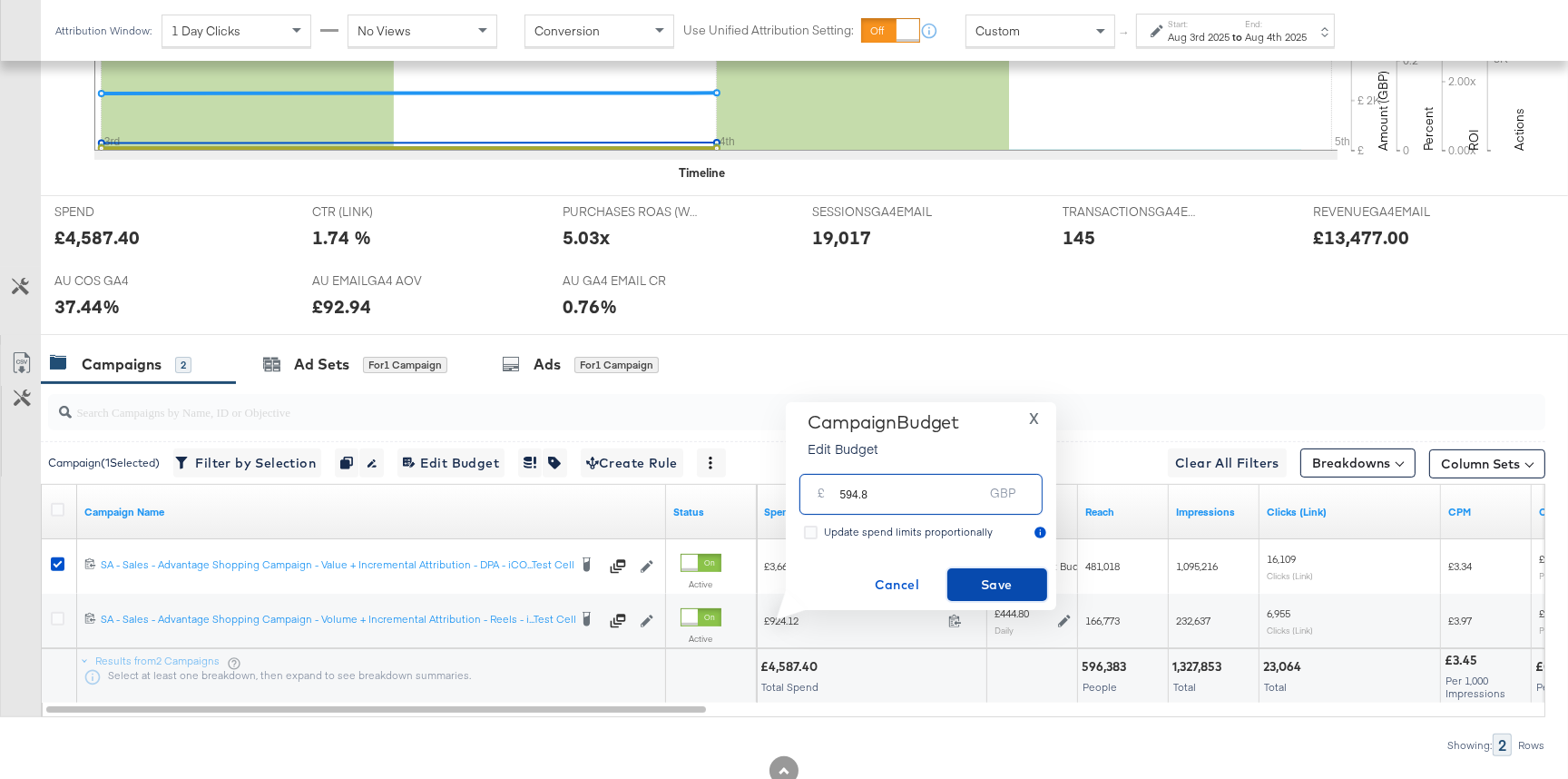click on "Save" at bounding box center [997, 585] 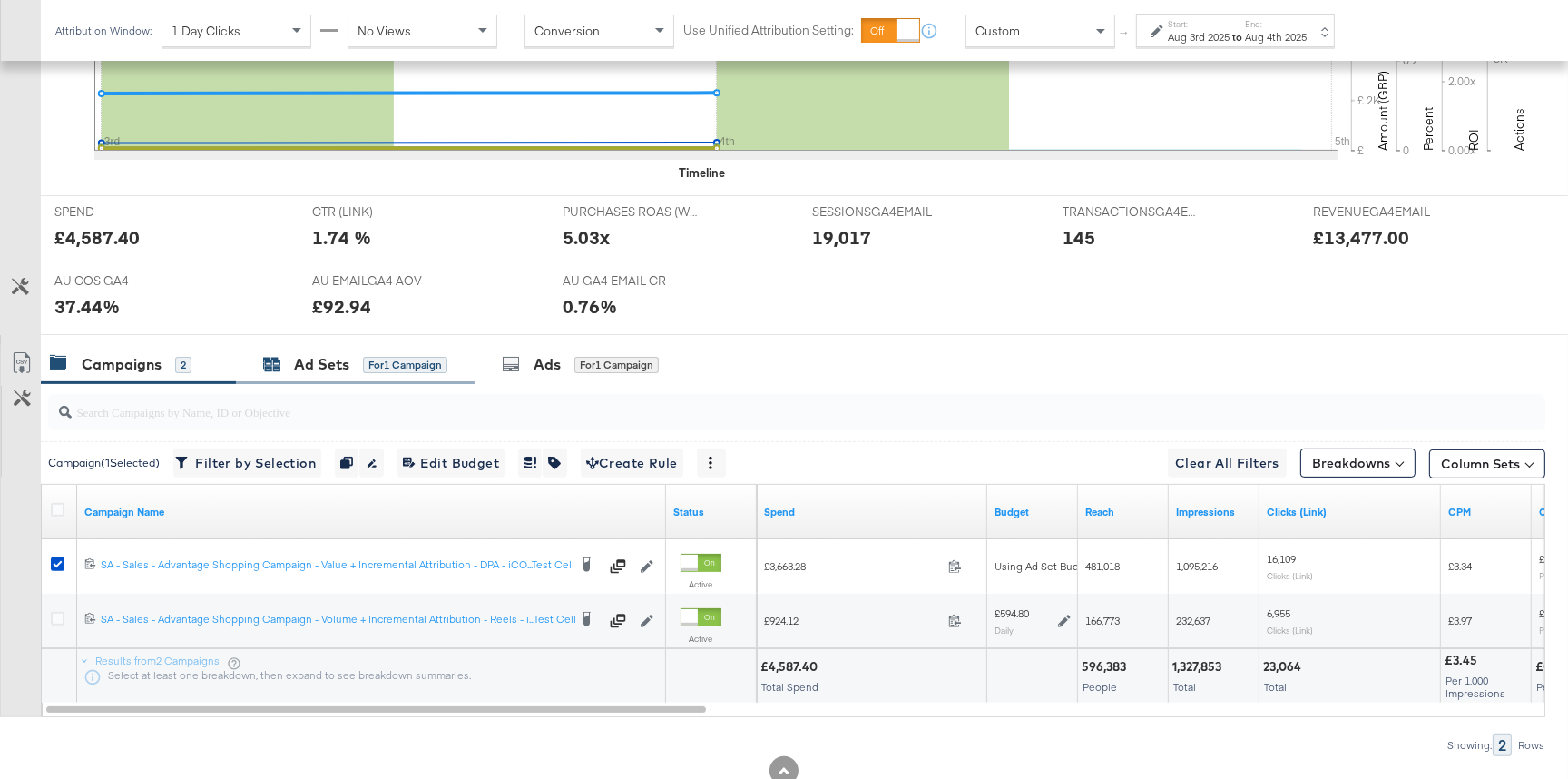 click on "Ad Sets" at bounding box center [321, 364] 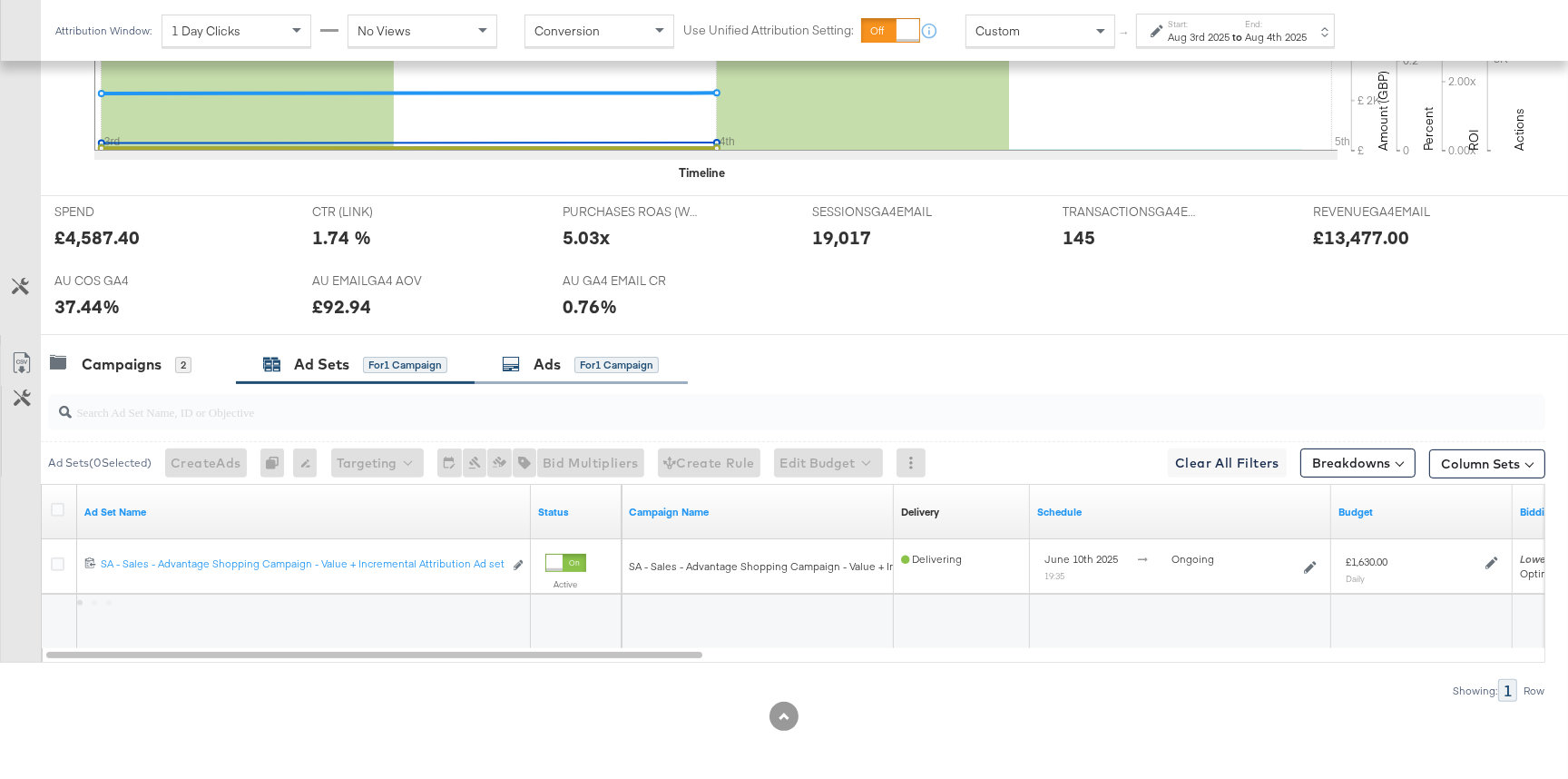 click on "Ads" at bounding box center (547, 364) 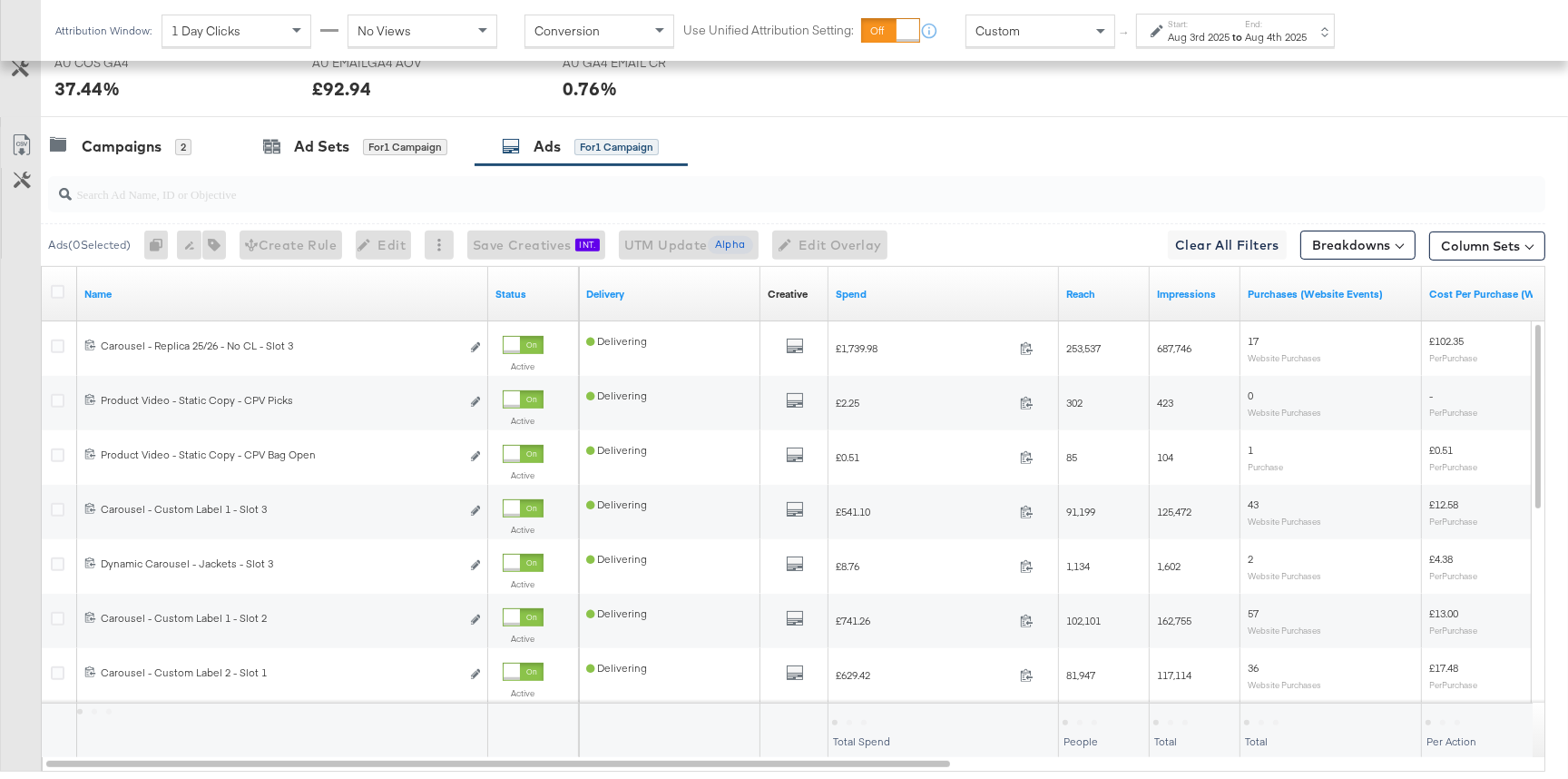 scroll, scrollTop: 949, scrollLeft: 0, axis: vertical 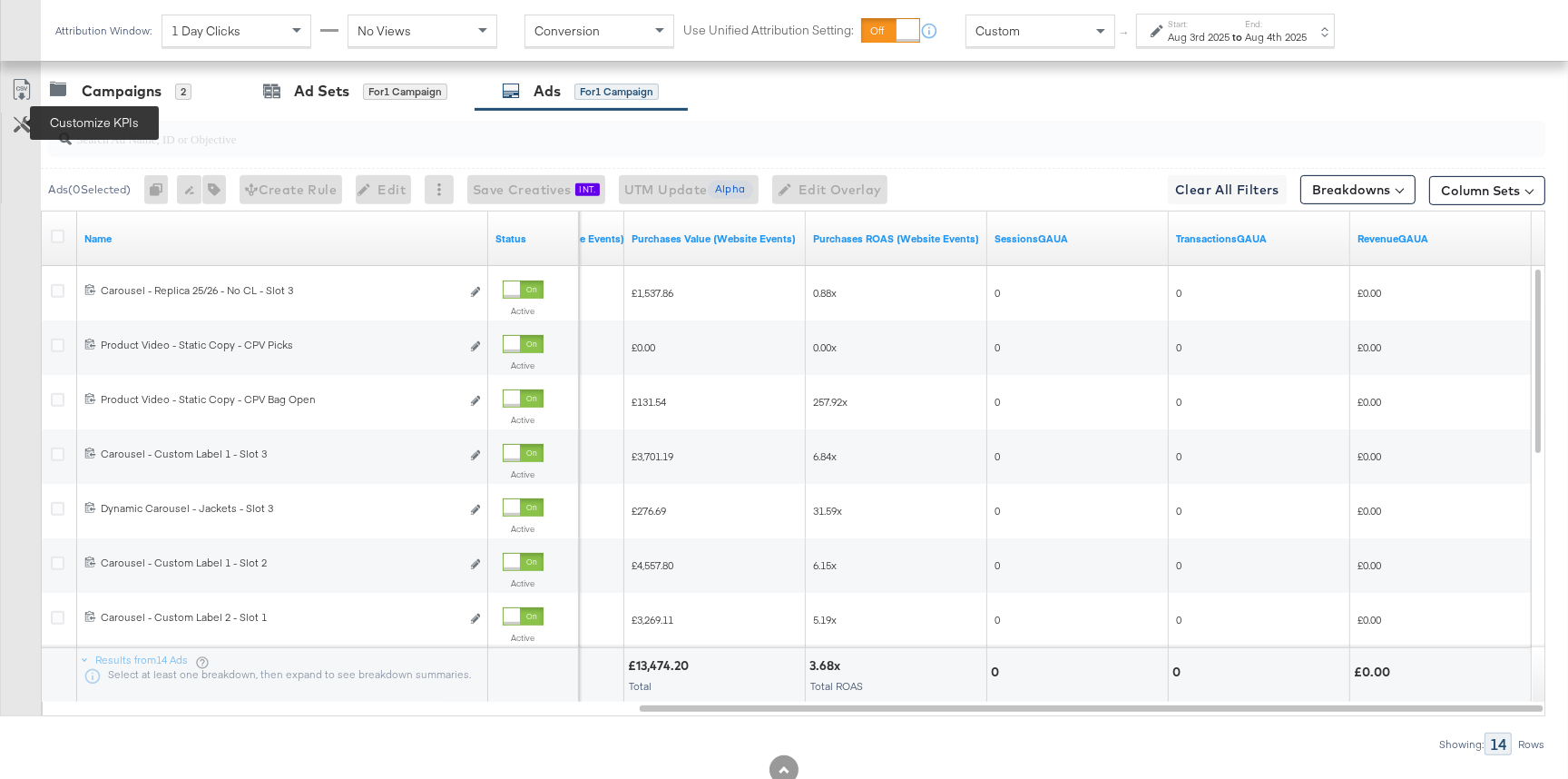 click 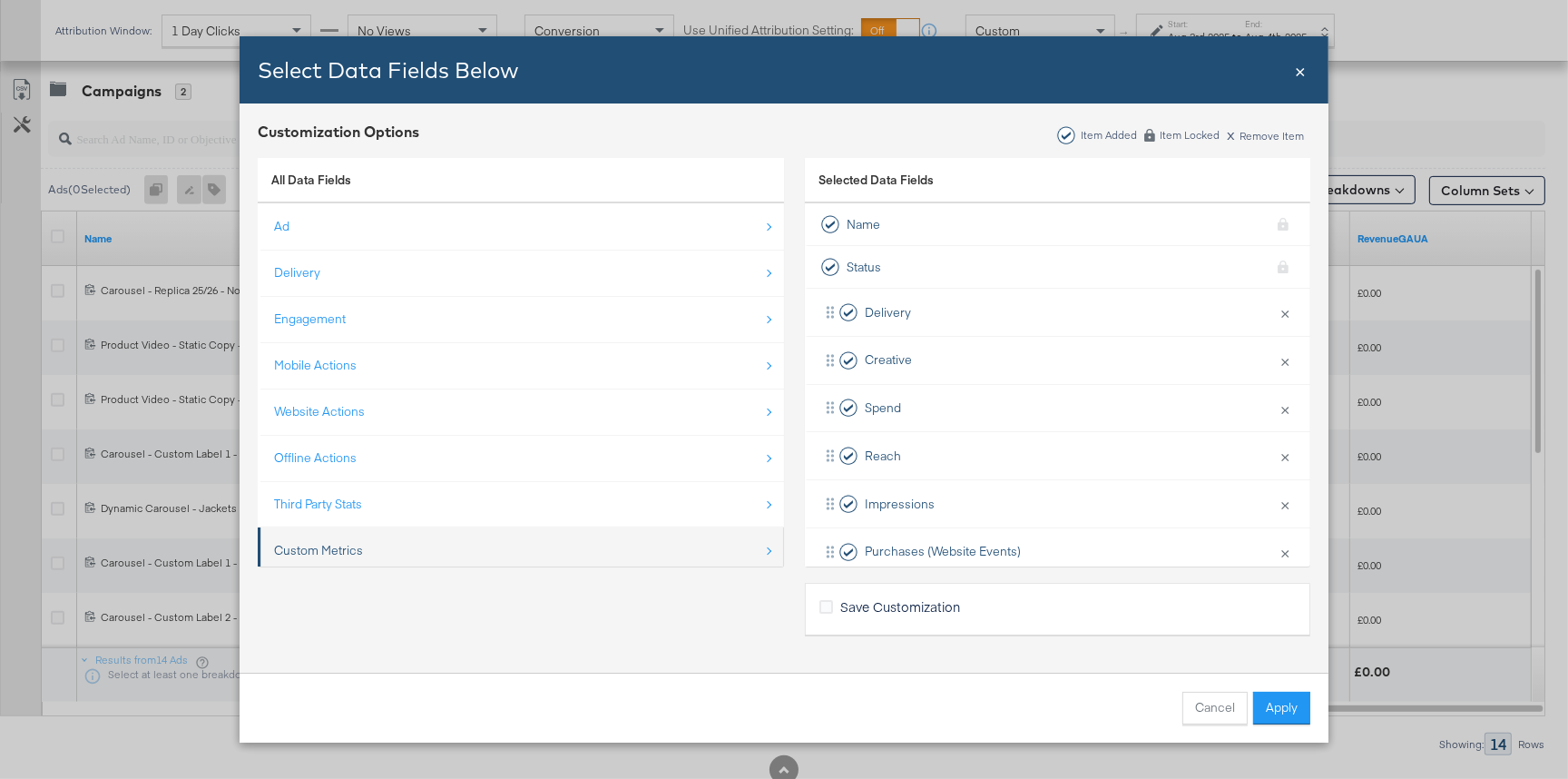 scroll, scrollTop: 25, scrollLeft: 0, axis: vertical 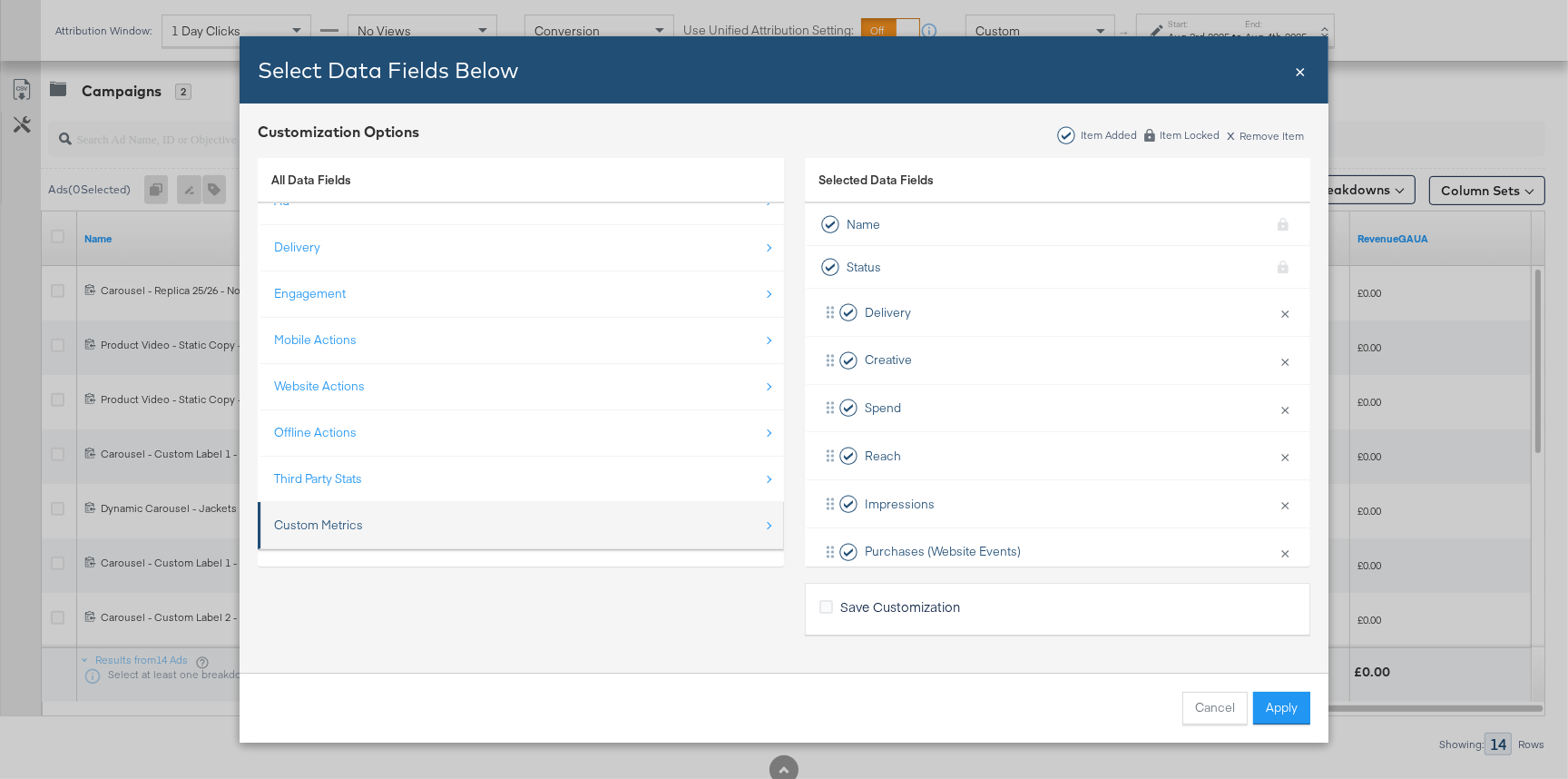 click on "Custom Metrics" at bounding box center [522, 525] 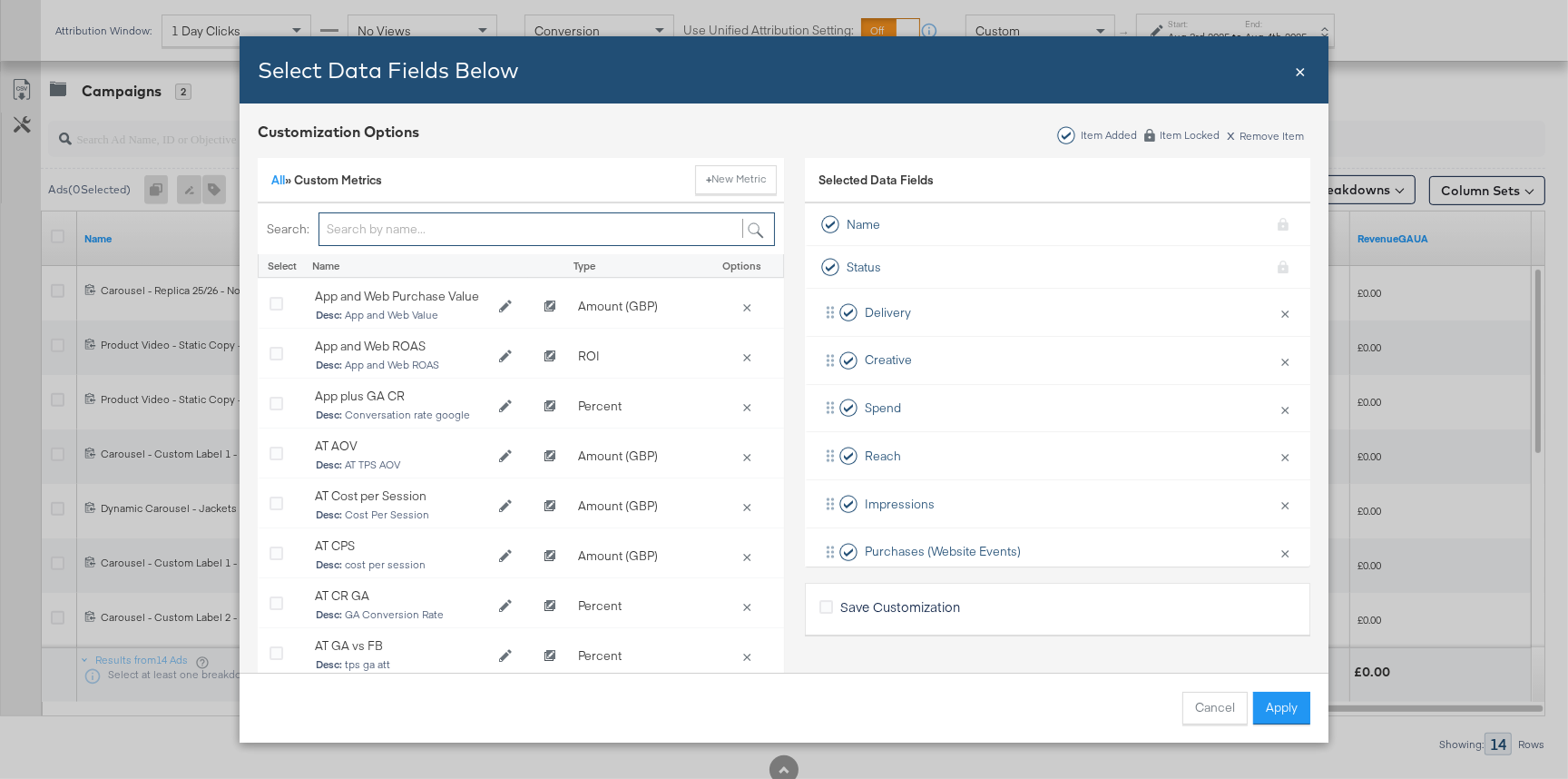 click at bounding box center [546, 229] 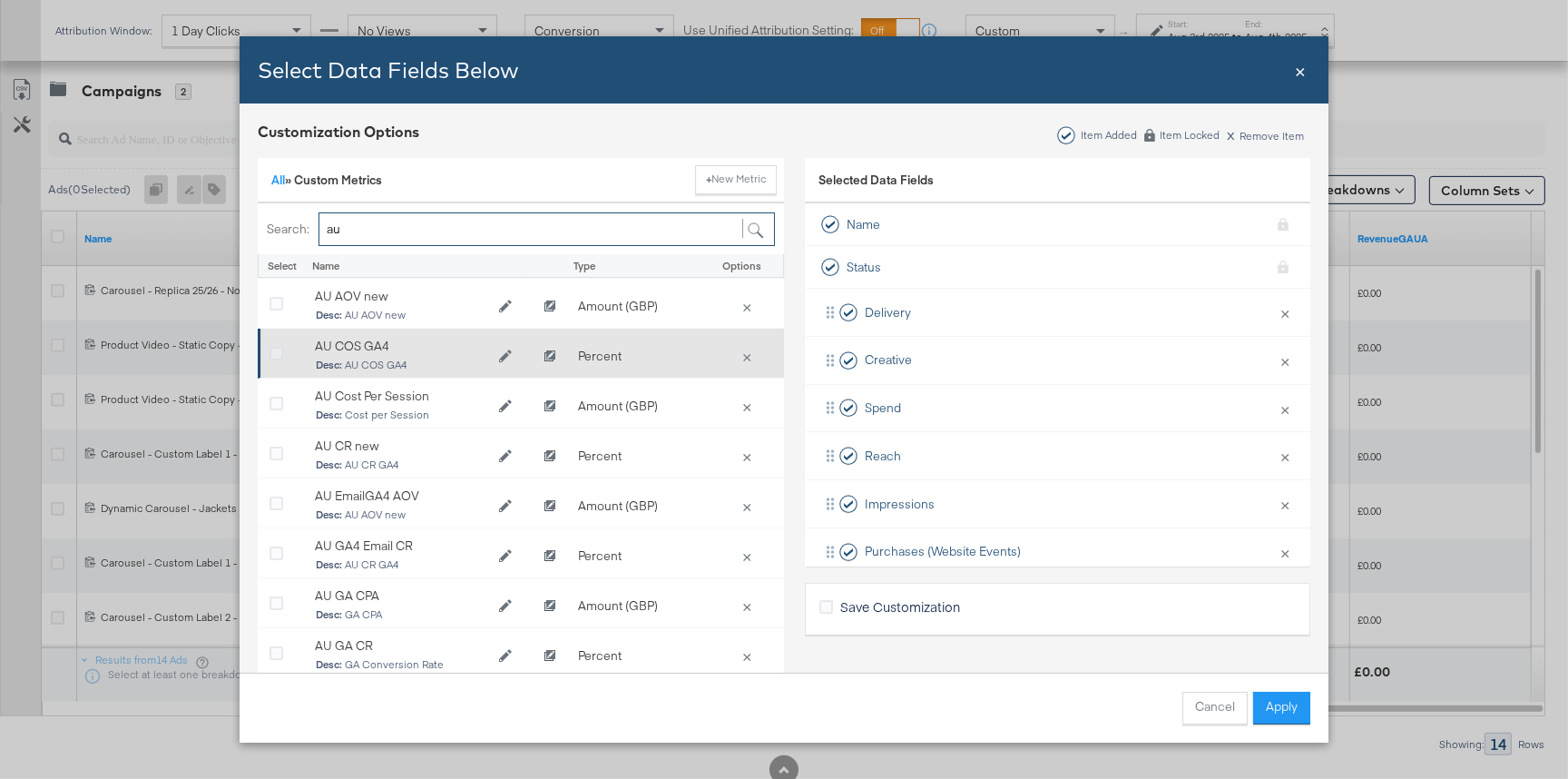 type on "au" 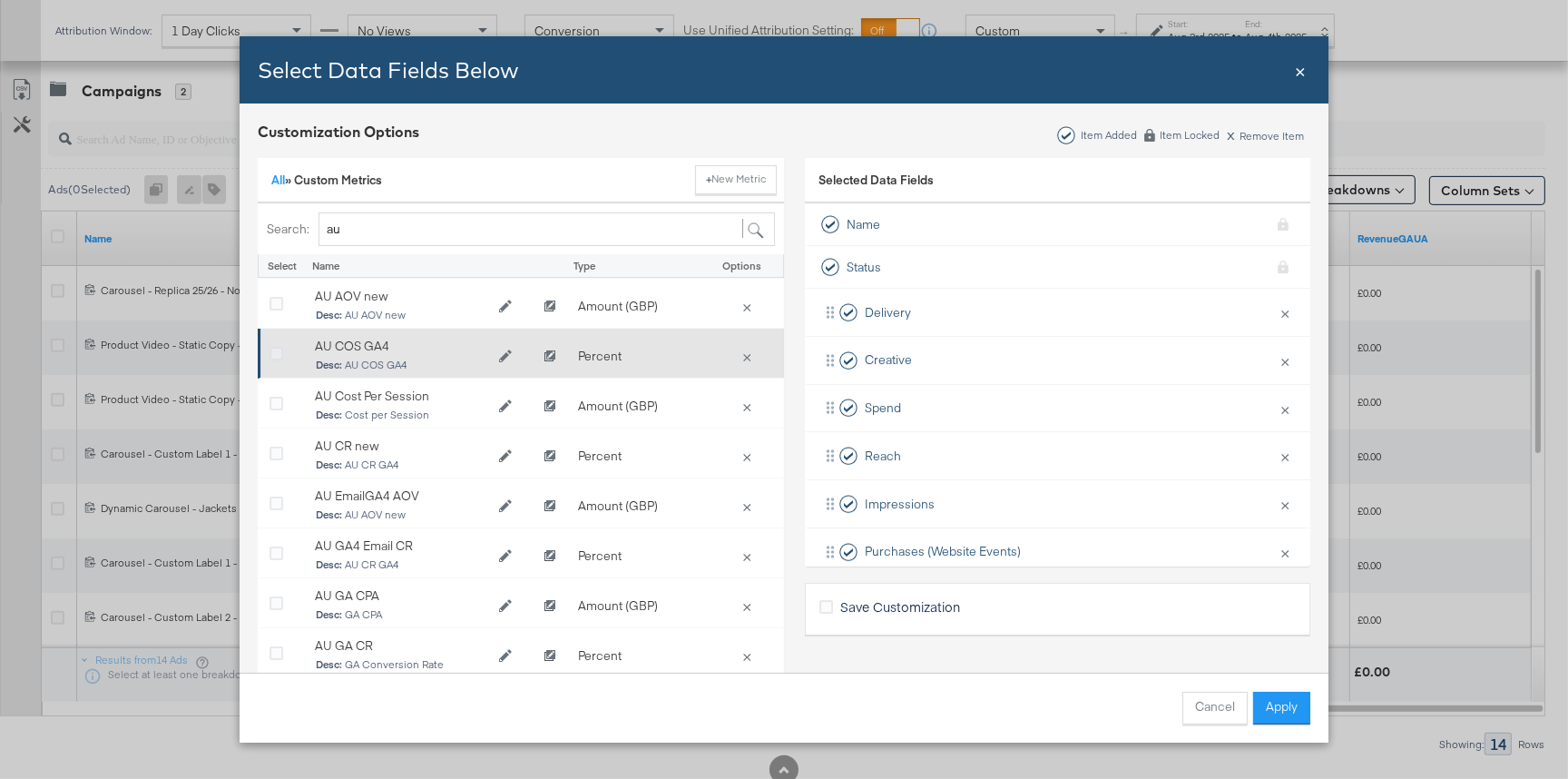 click at bounding box center (276, 354) 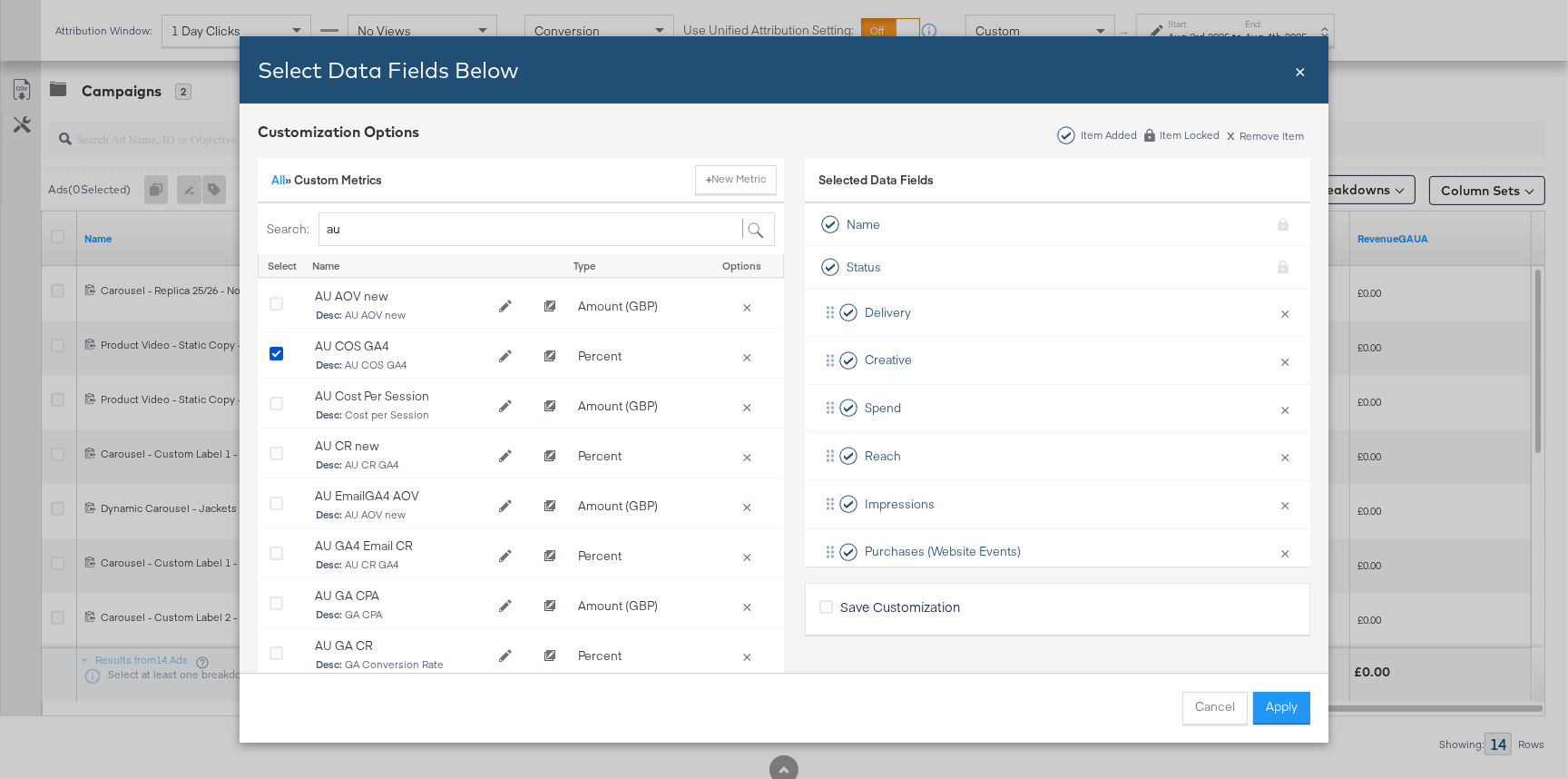 drag, startPoint x: 1303, startPoint y: 702, endPoint x: 1300, endPoint y: 659, distance: 43.104524 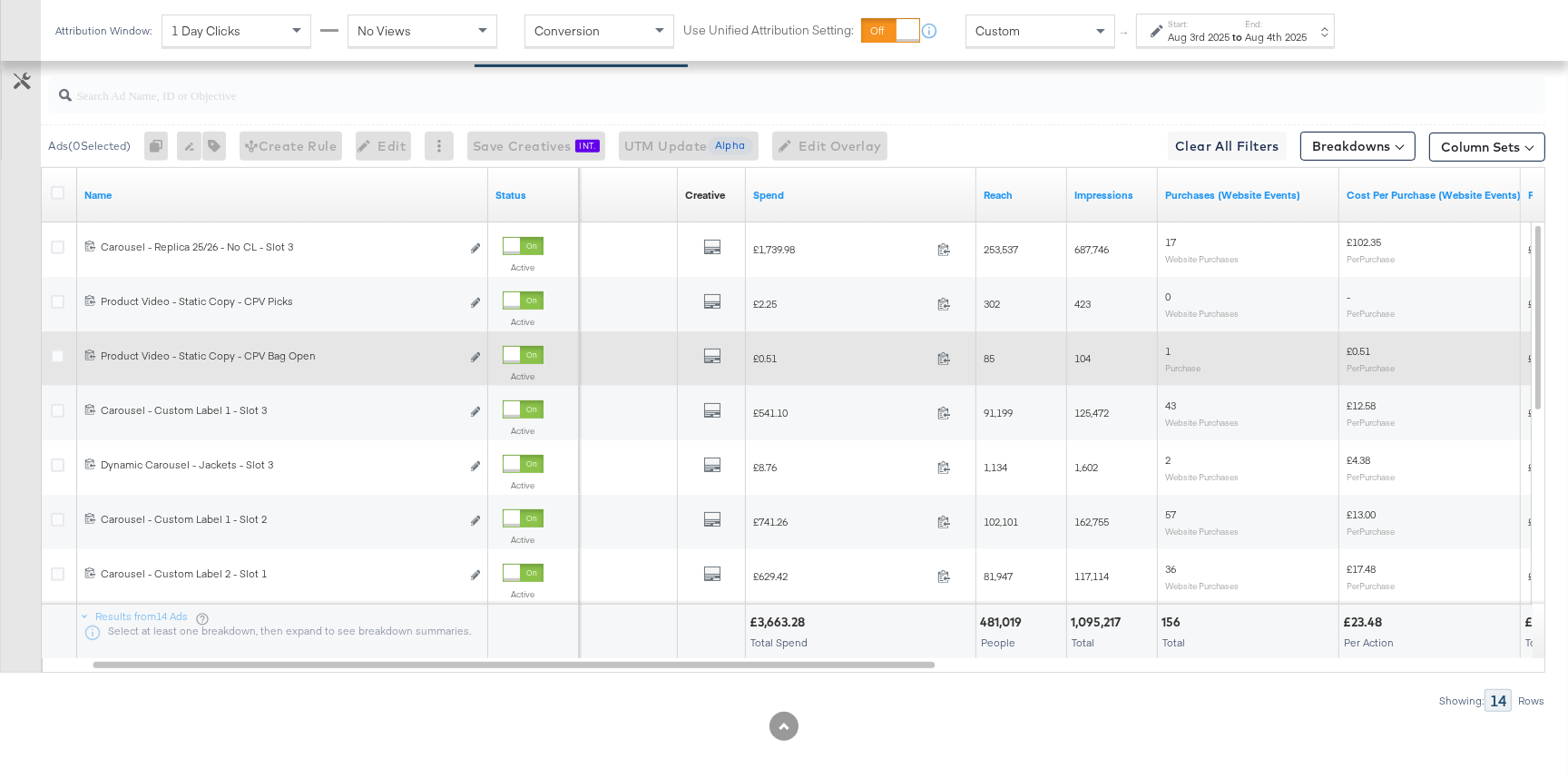 scroll, scrollTop: 1002, scrollLeft: 0, axis: vertical 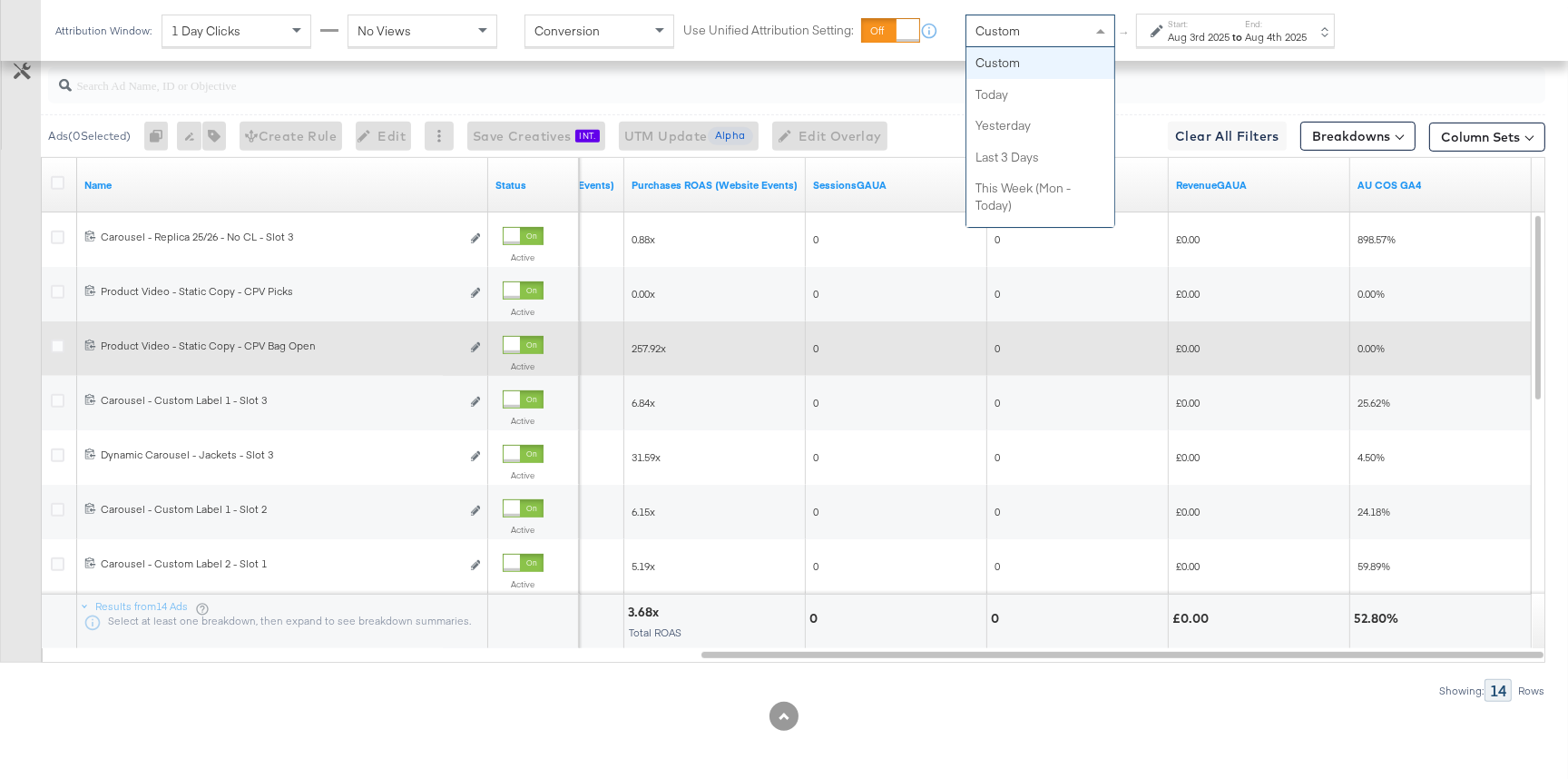 drag, startPoint x: 1030, startPoint y: 28, endPoint x: 1044, endPoint y: 103, distance: 76.295478 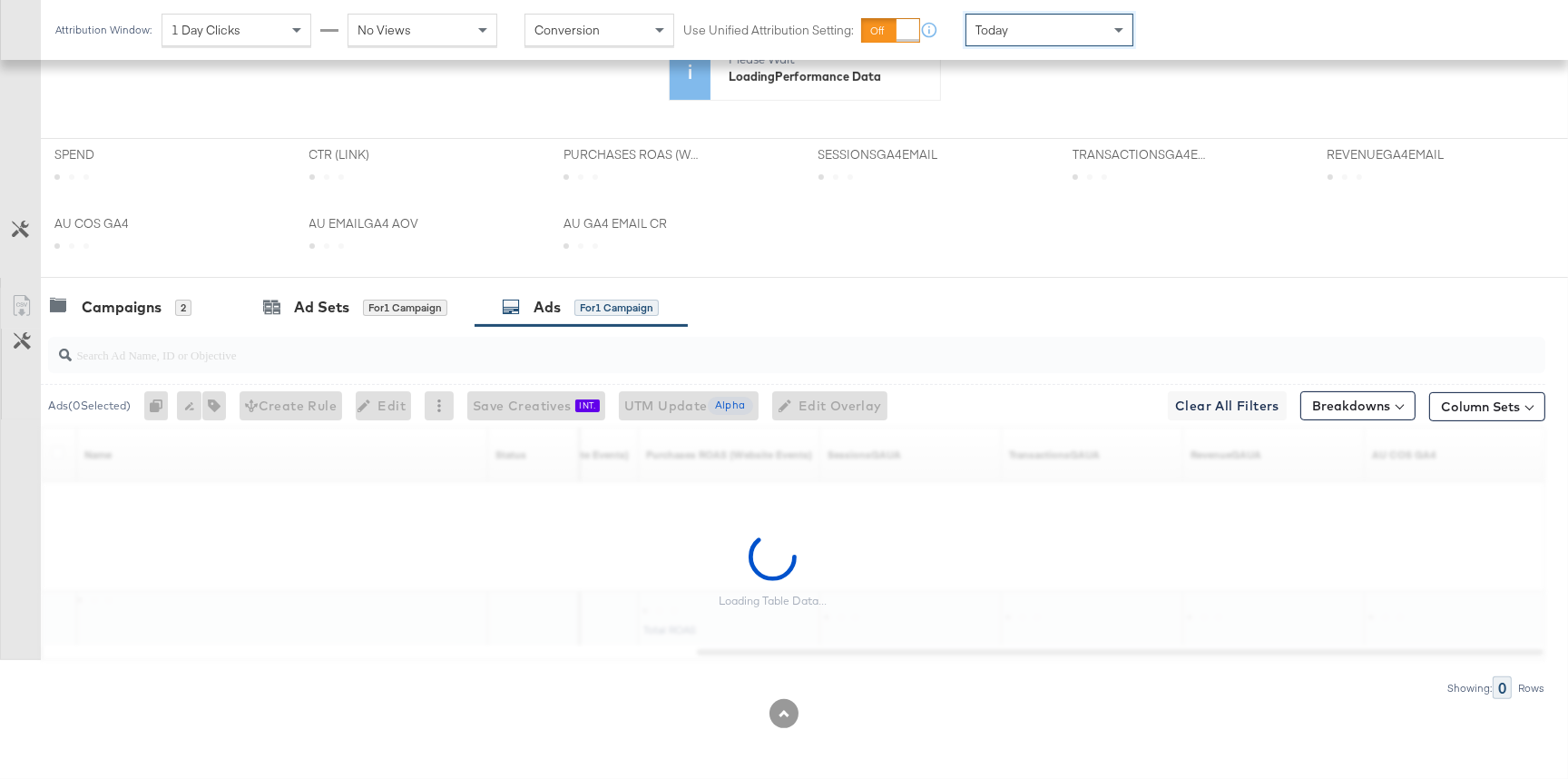 scroll, scrollTop: 553, scrollLeft: 0, axis: vertical 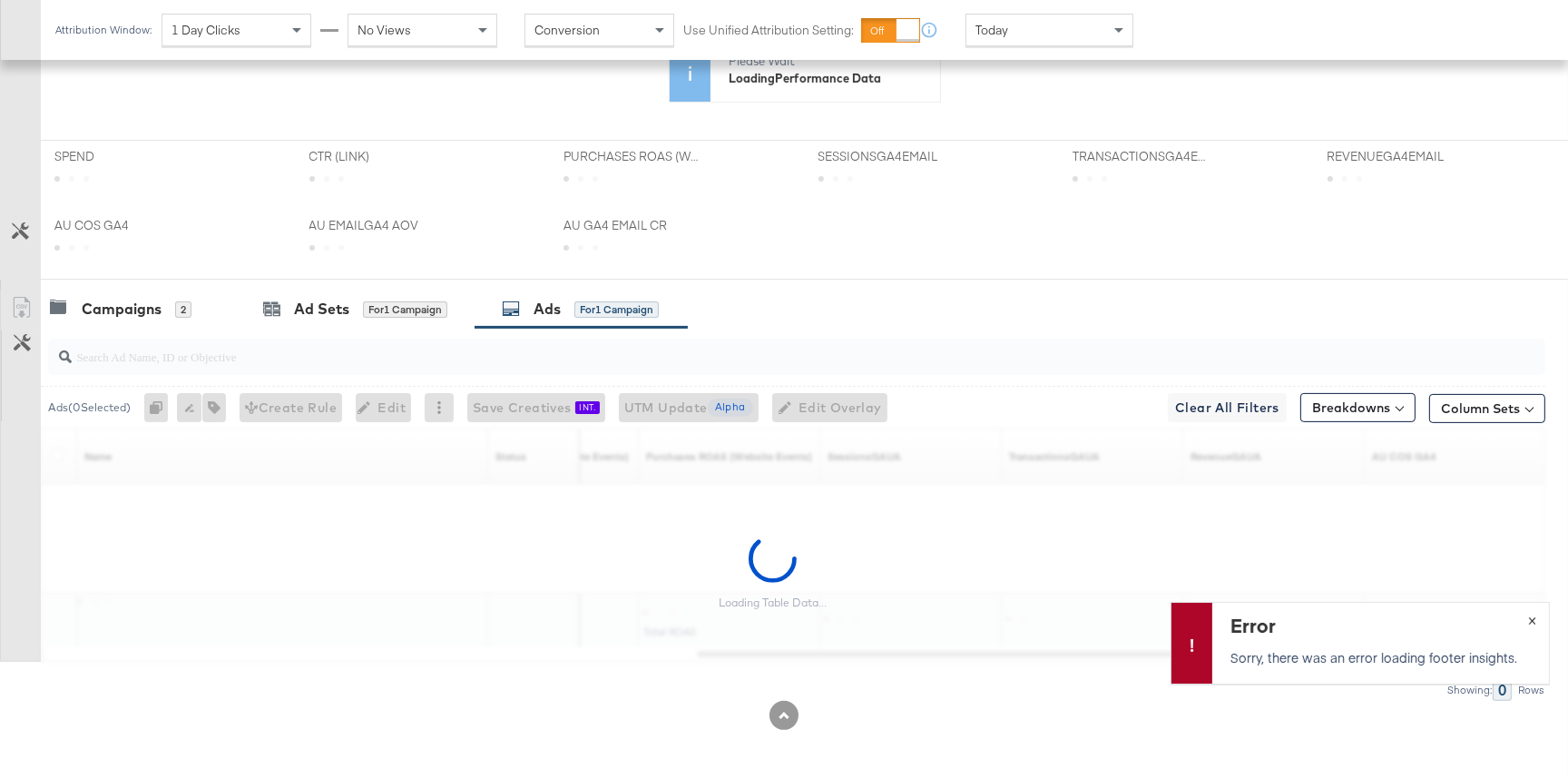click on "×" at bounding box center (1532, 618) 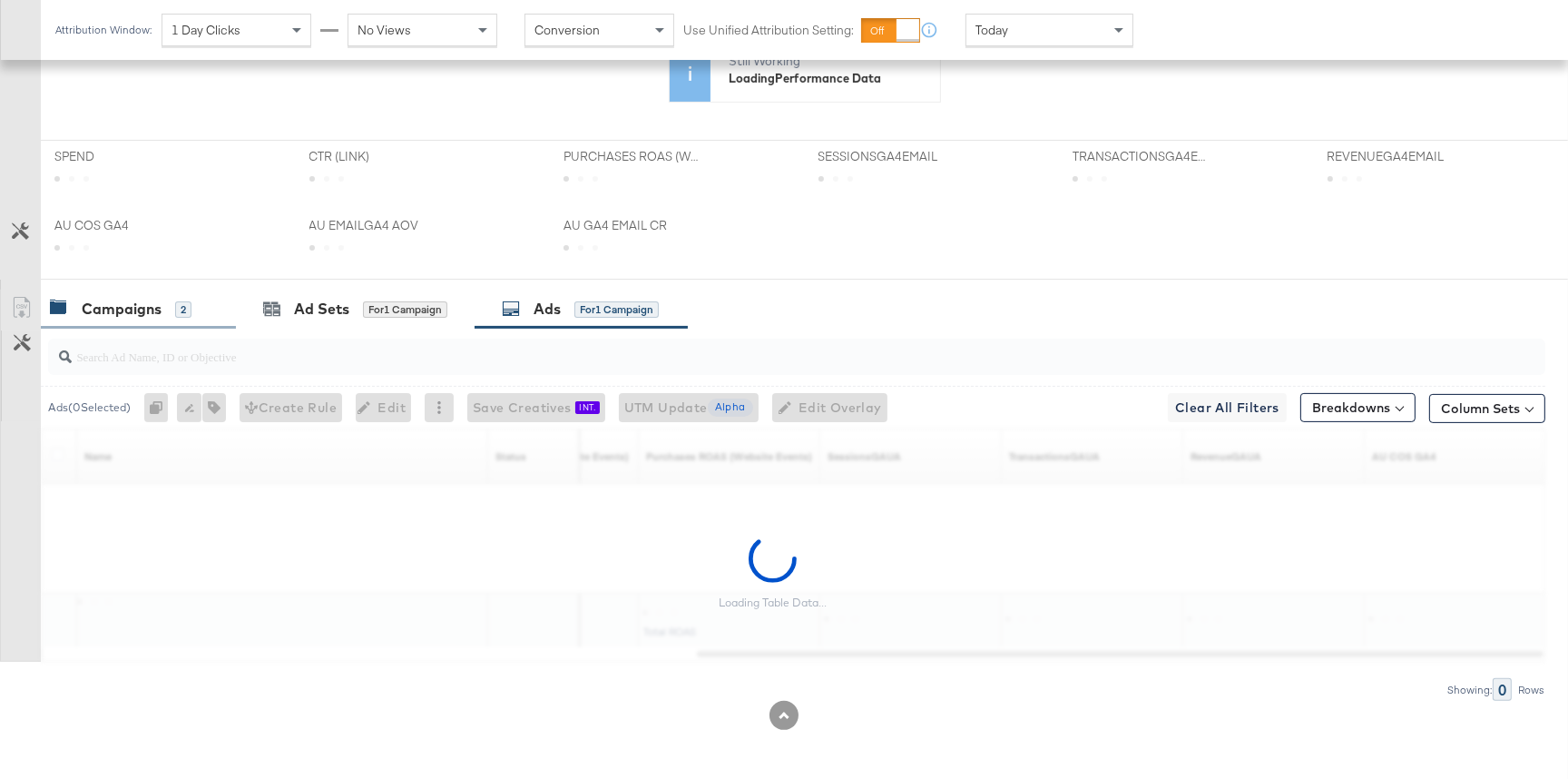 click on "2" at bounding box center [183, 310] 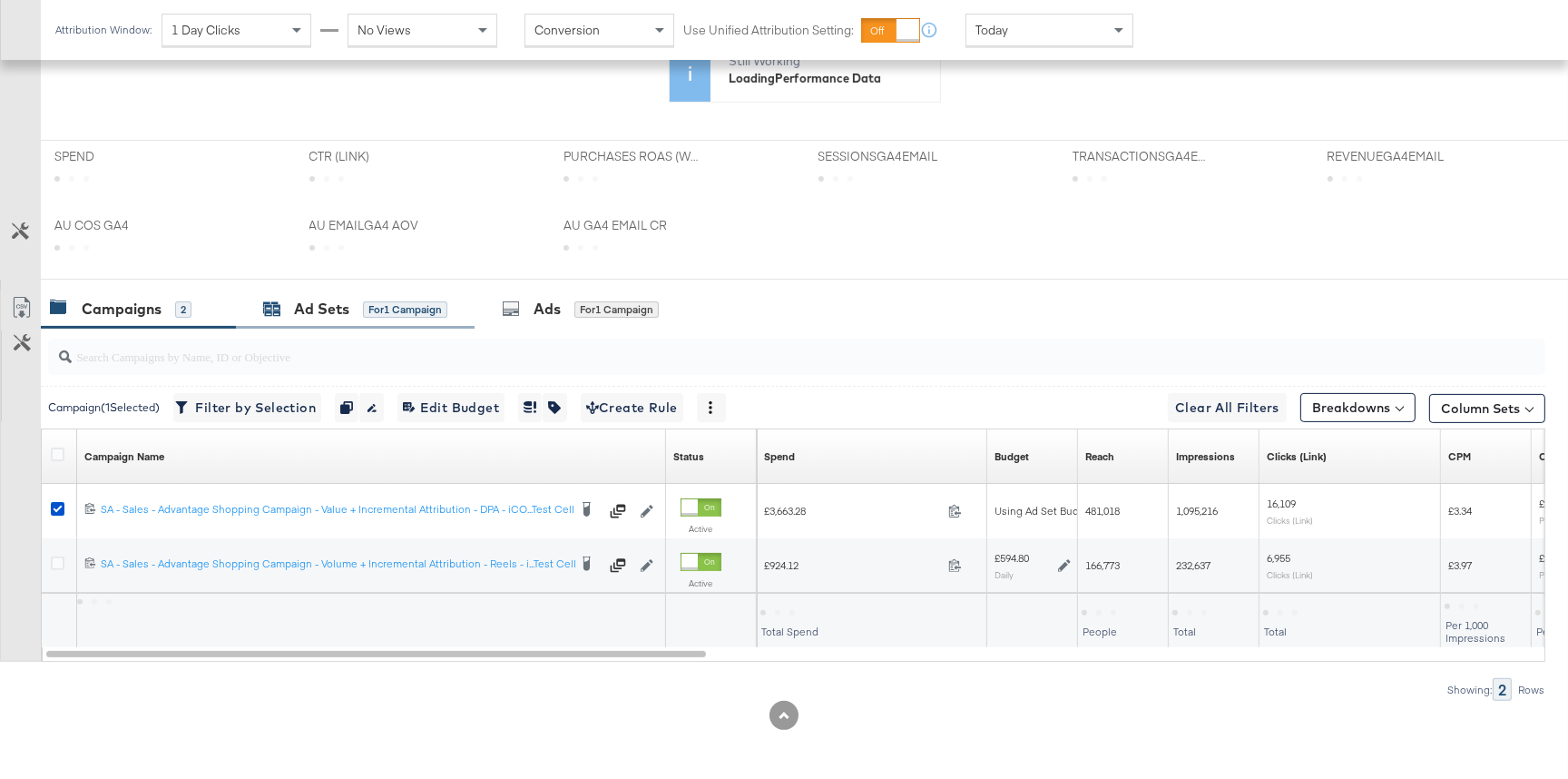click on "for  1   Campaign" at bounding box center [405, 310] 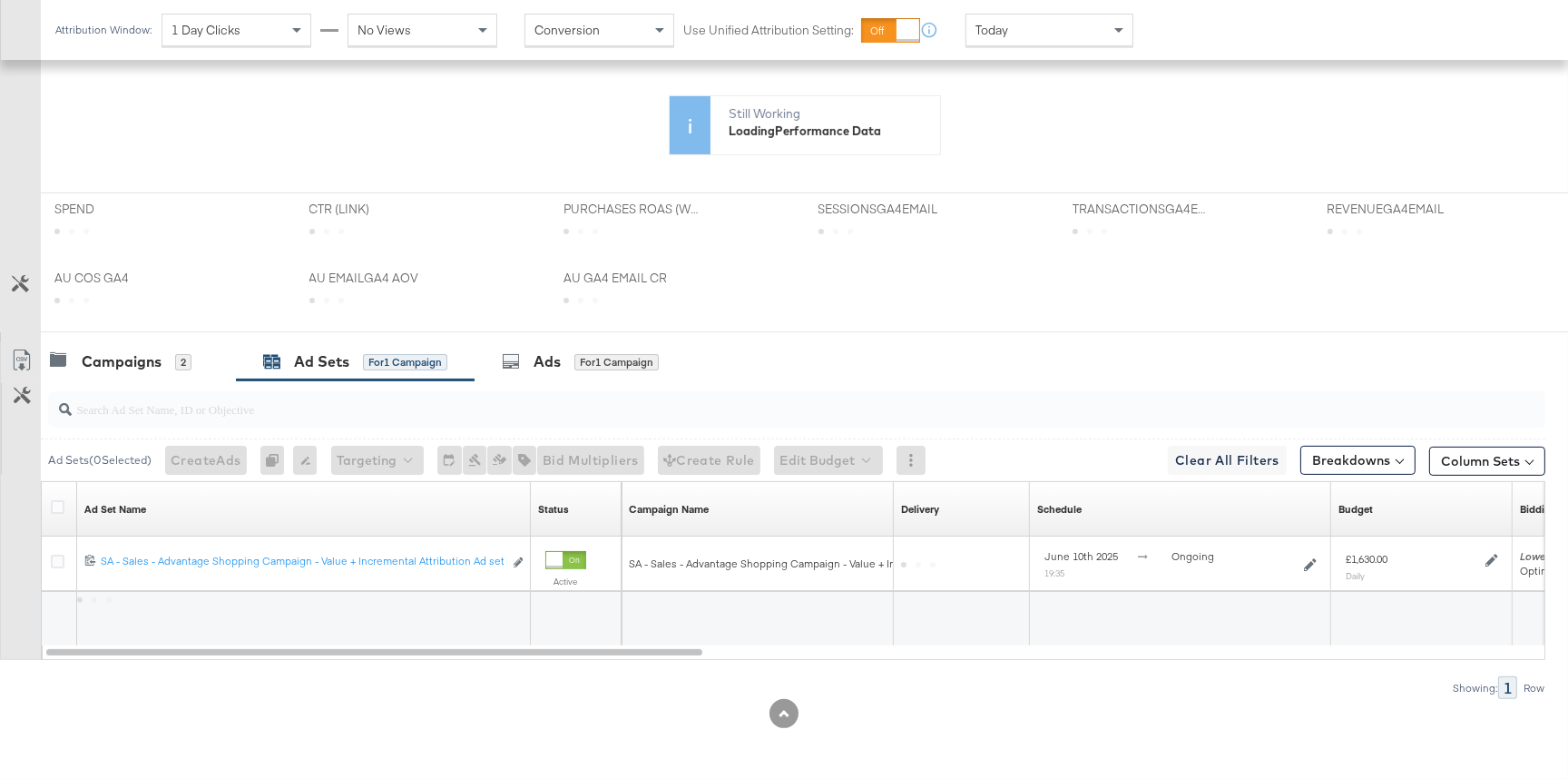 scroll, scrollTop: 498, scrollLeft: 0, axis: vertical 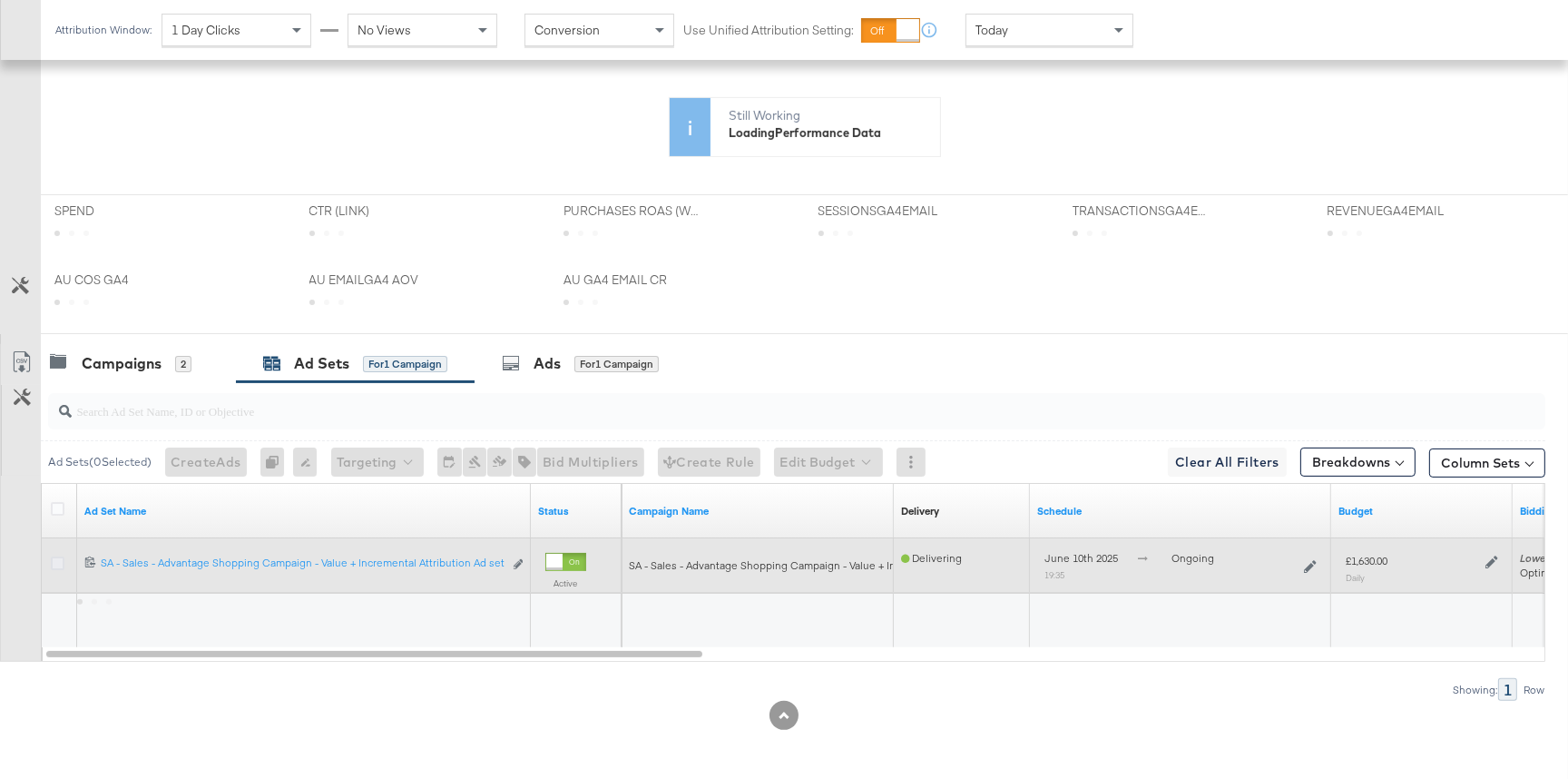 click at bounding box center [57, 563] 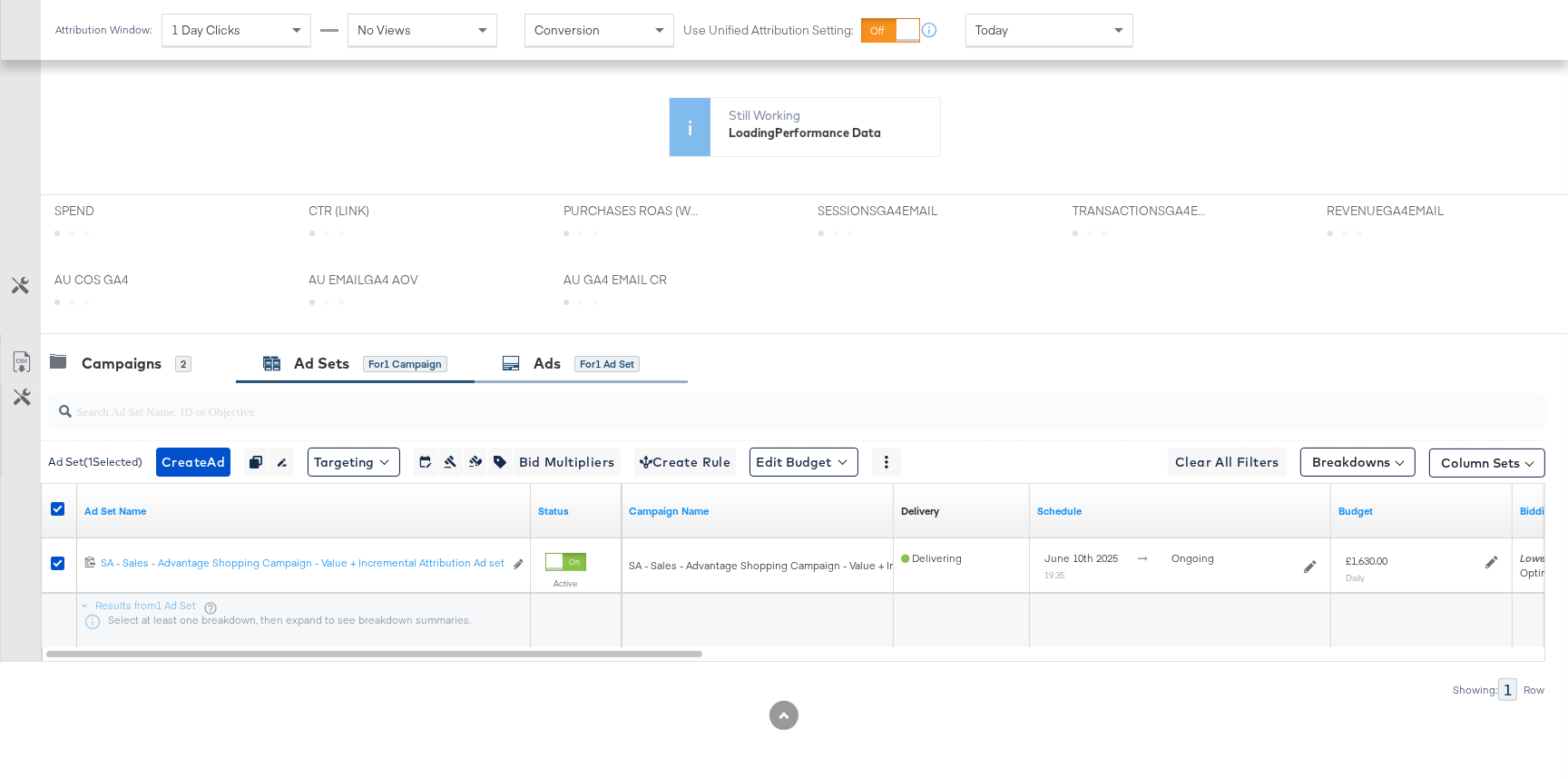 click on "Ads for  1   Ad Set" at bounding box center (571, 363) 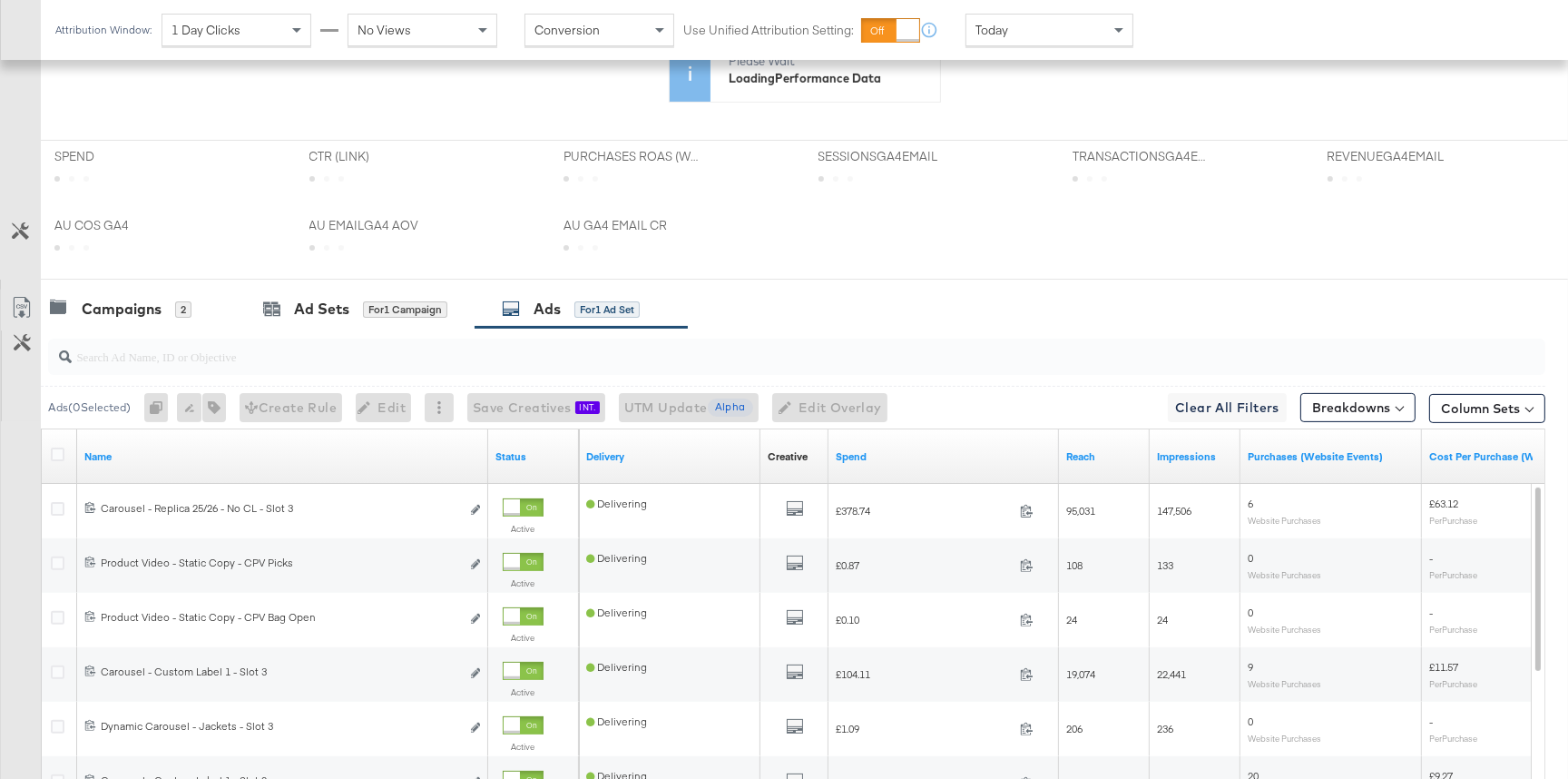 scroll, scrollTop: 685, scrollLeft: 0, axis: vertical 